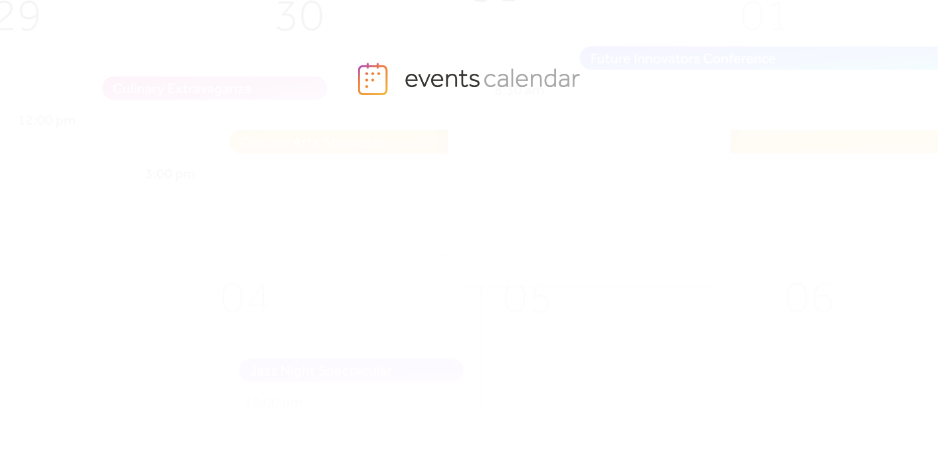 scroll, scrollTop: 0, scrollLeft: 0, axis: both 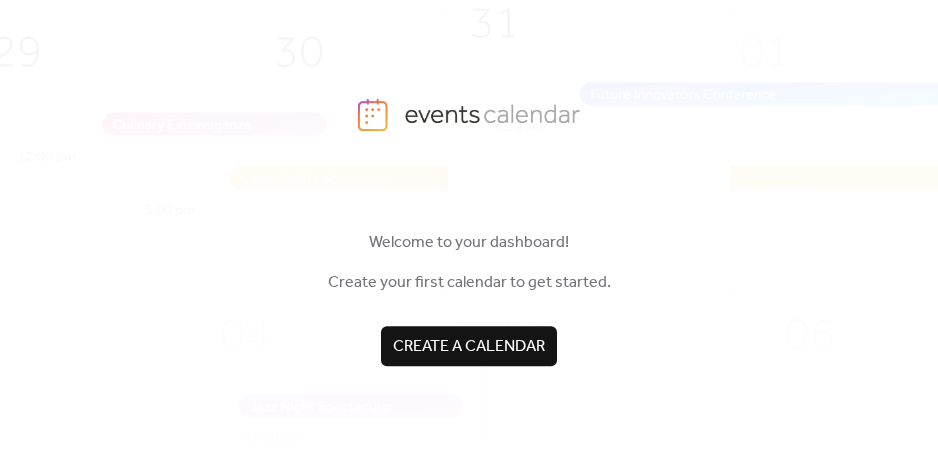 click on "Create a calendar" at bounding box center (469, 347) 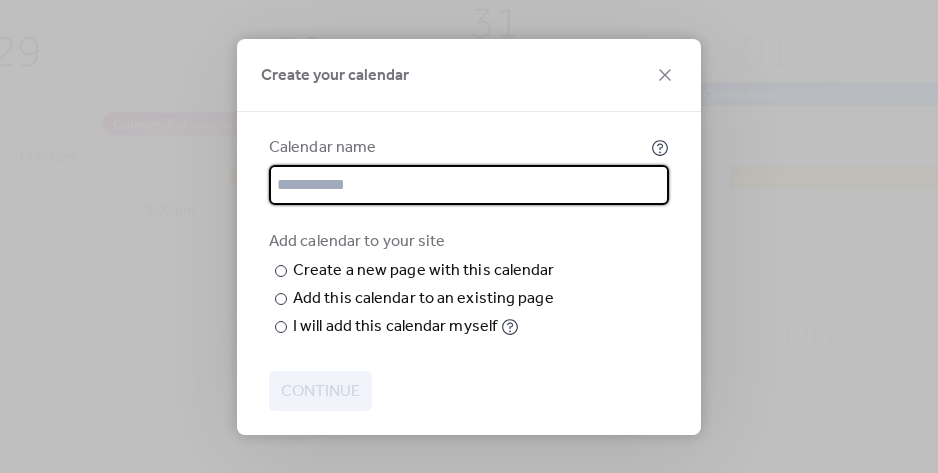 click at bounding box center (469, 185) 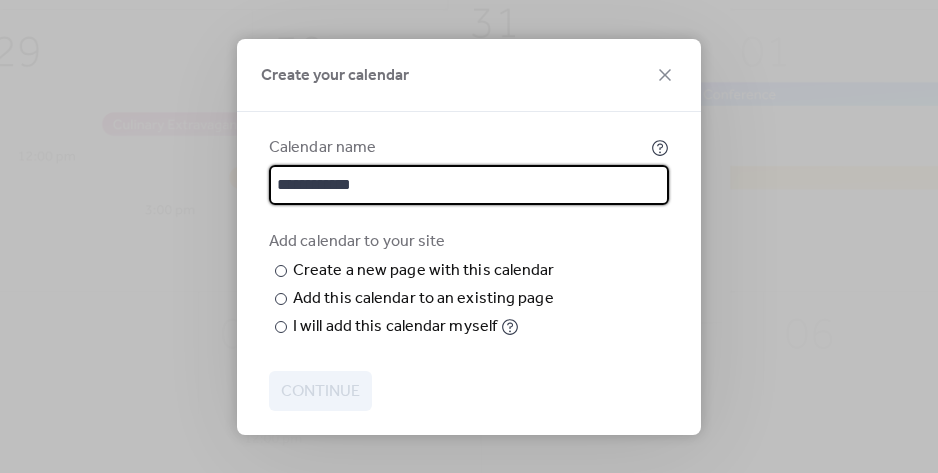 type on "**********" 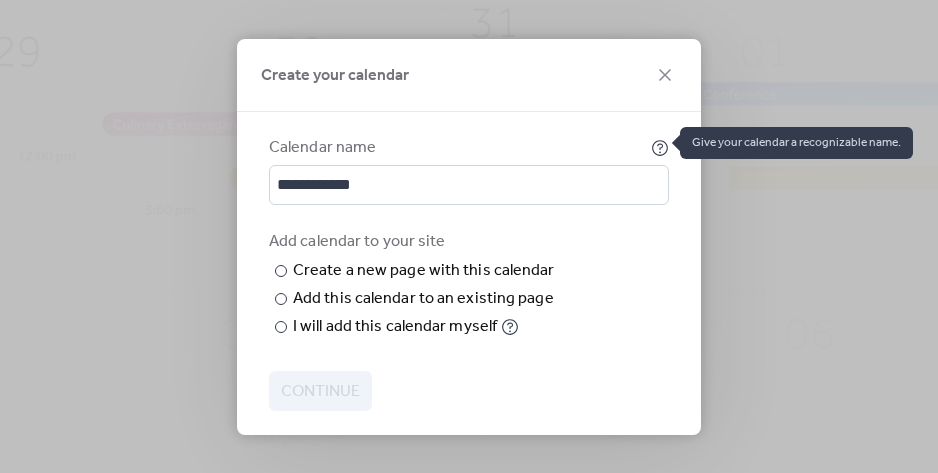 click 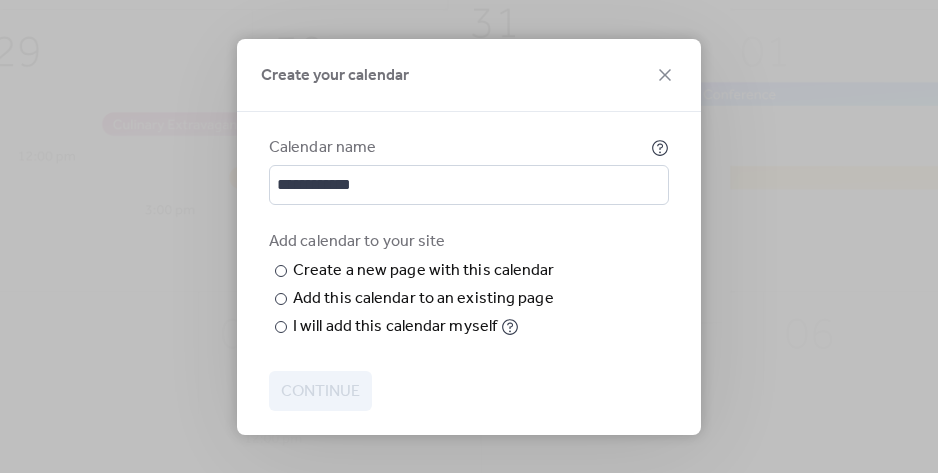 click on "**********" at bounding box center (469, 237) 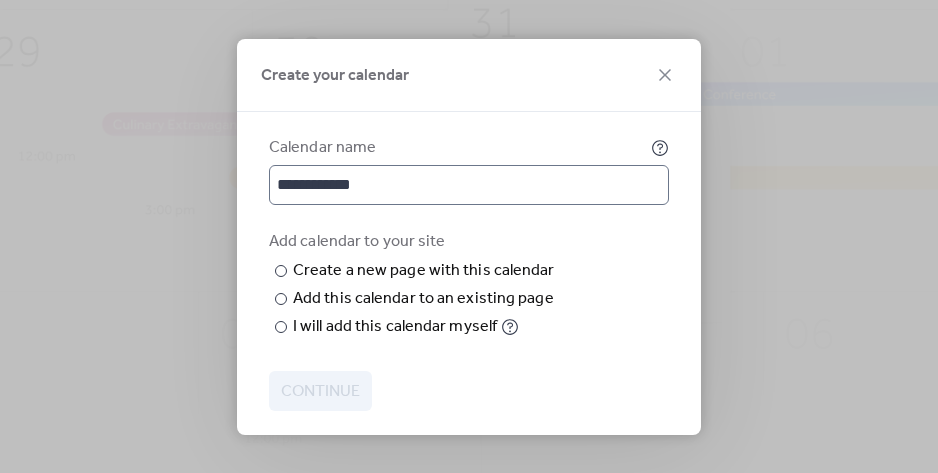 scroll, scrollTop: 3, scrollLeft: 0, axis: vertical 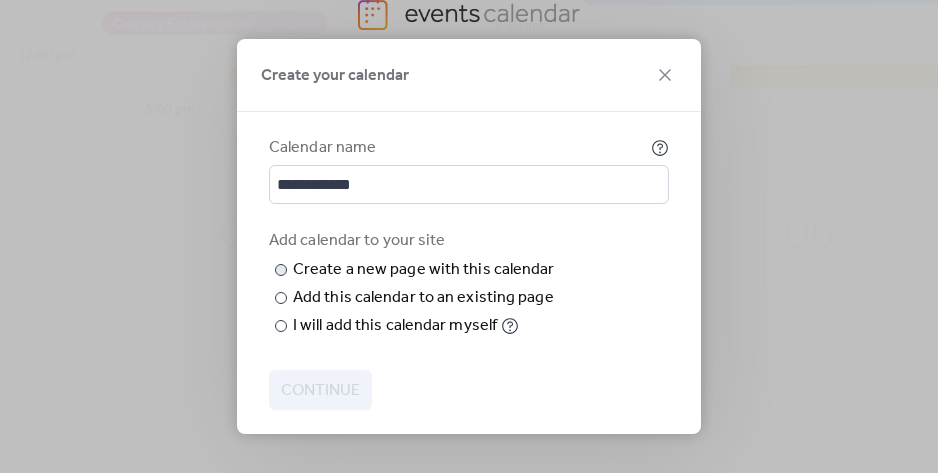 click at bounding box center [0, 0] 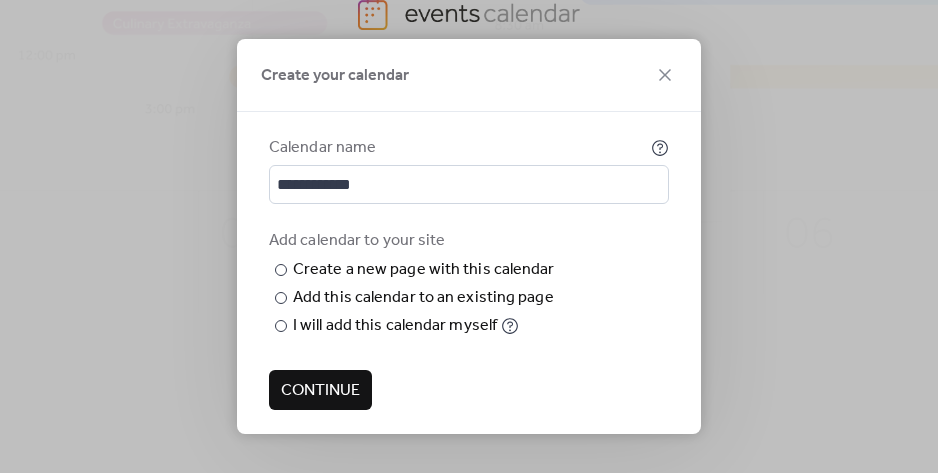 type on "*********" 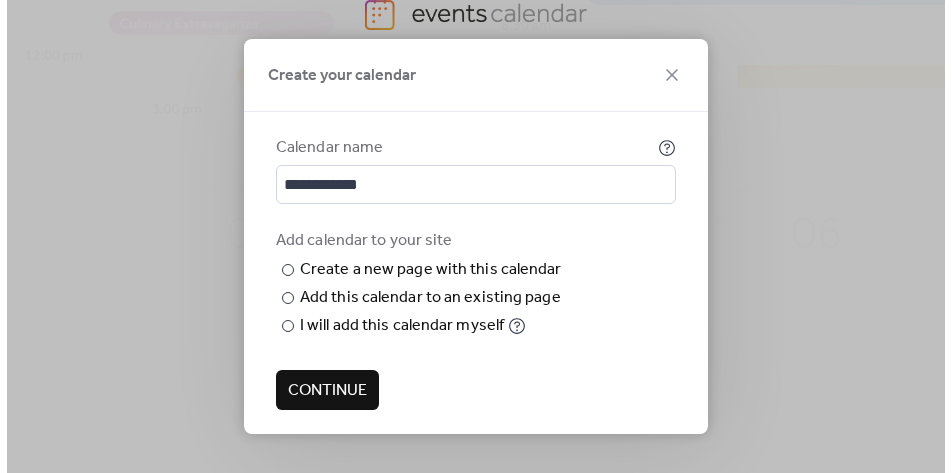 scroll, scrollTop: 0, scrollLeft: 0, axis: both 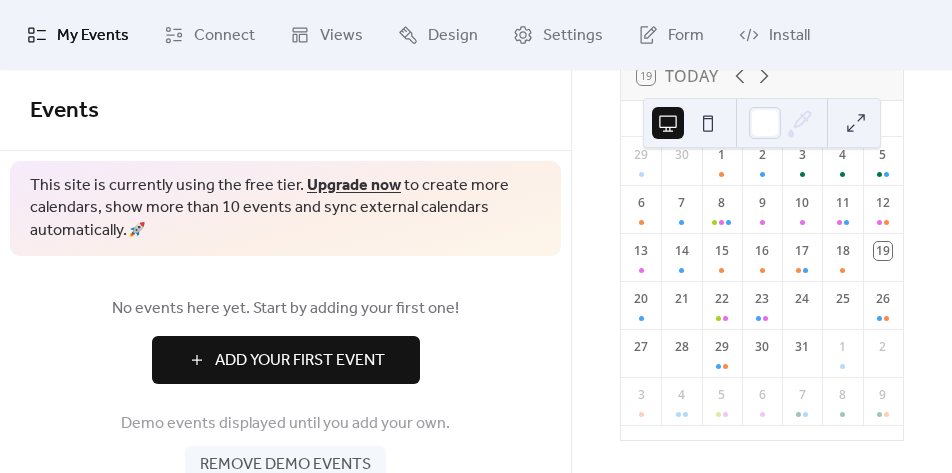 click at bounding box center [708, 123] 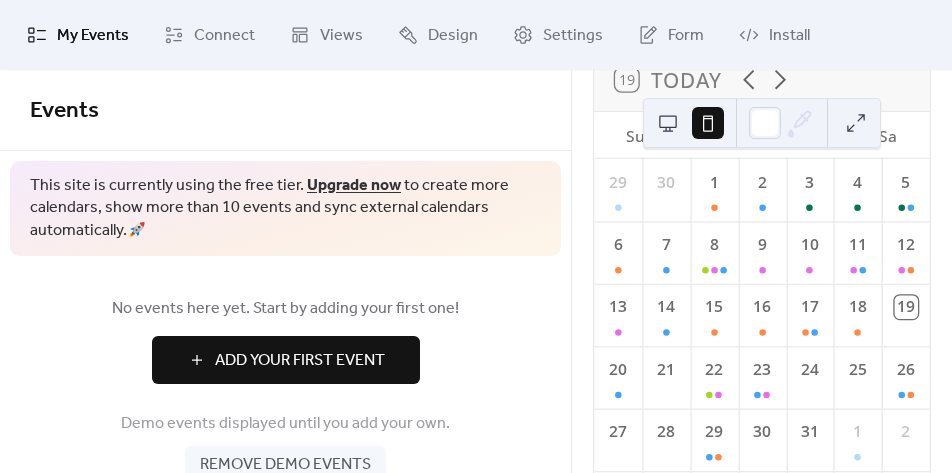 click at bounding box center (668, 123) 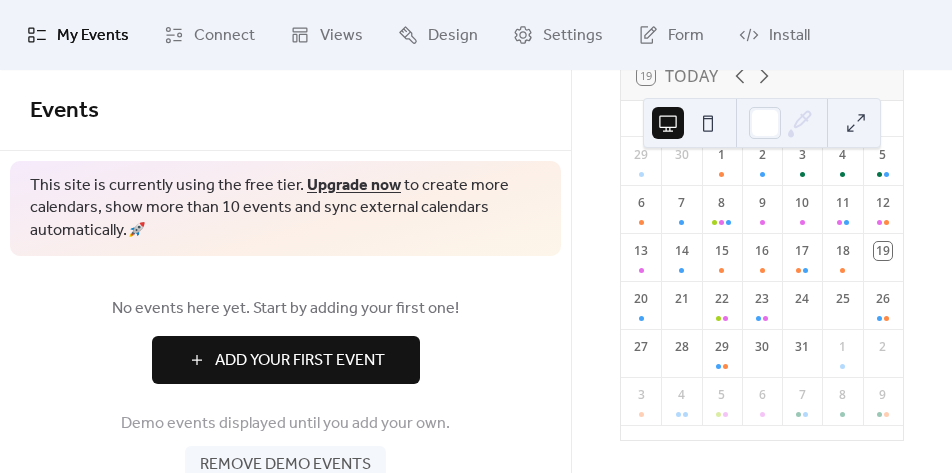 click 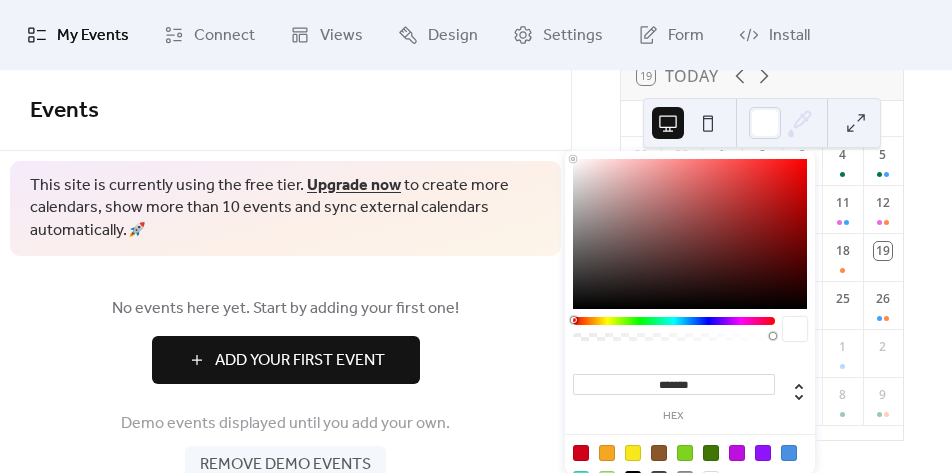 click on "*******" at bounding box center (674, 384) 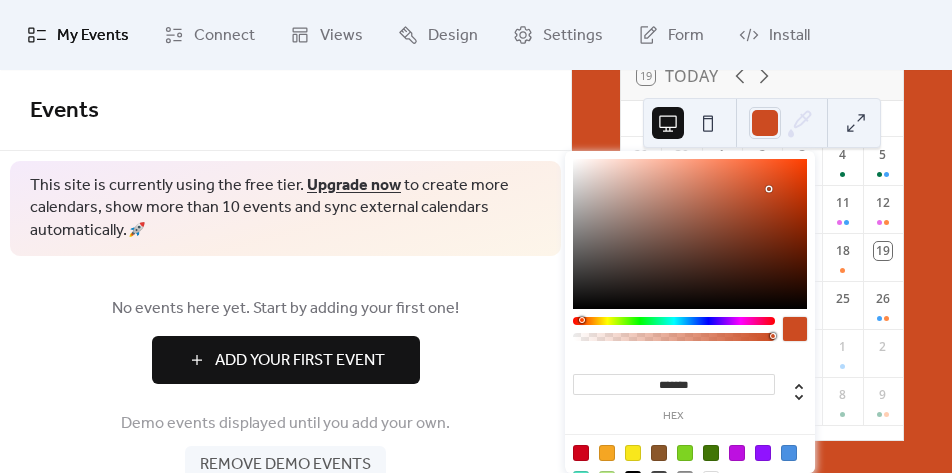 type on "*******" 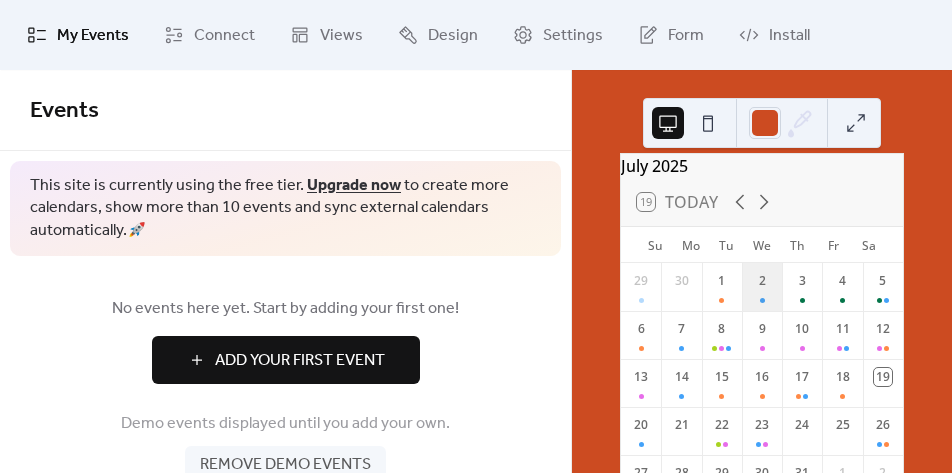 scroll, scrollTop: 0, scrollLeft: 0, axis: both 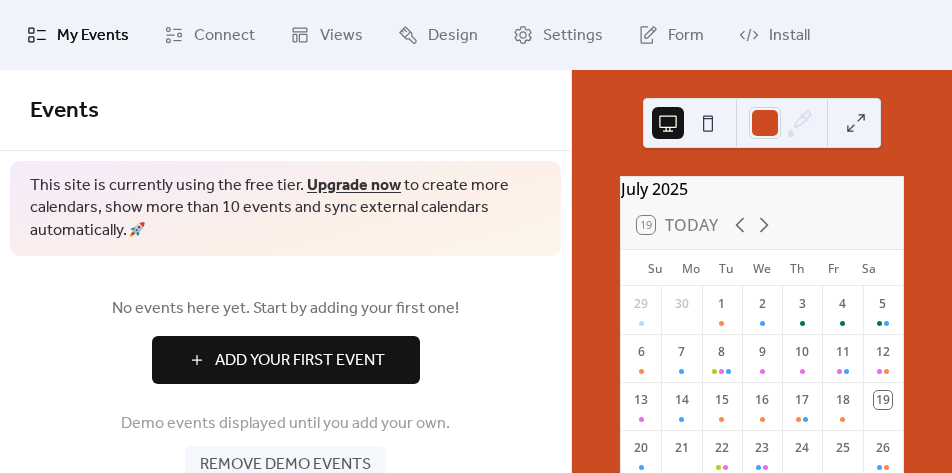 click on "19 Today" at bounding box center (677, 225) 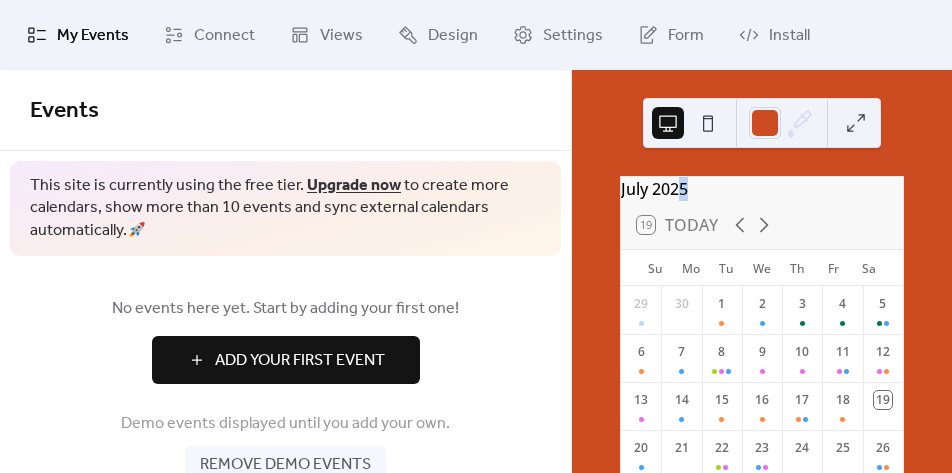 click at bounding box center (856, 123) 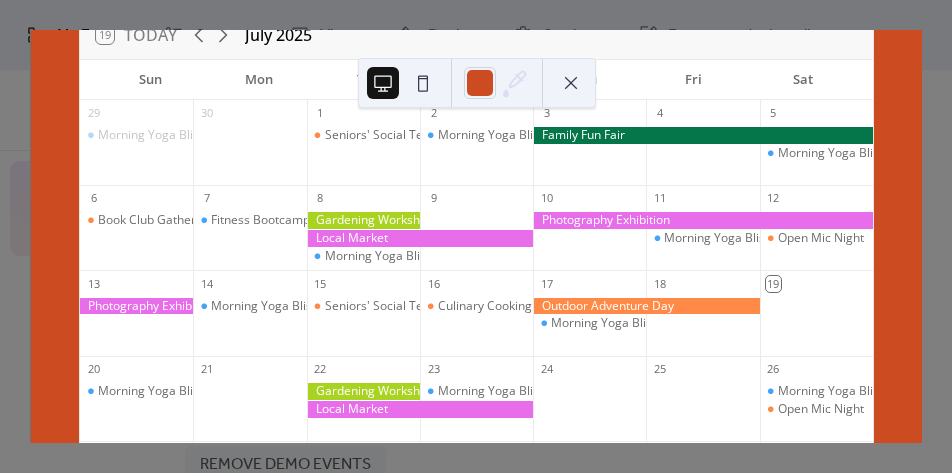 scroll, scrollTop: 90, scrollLeft: 0, axis: vertical 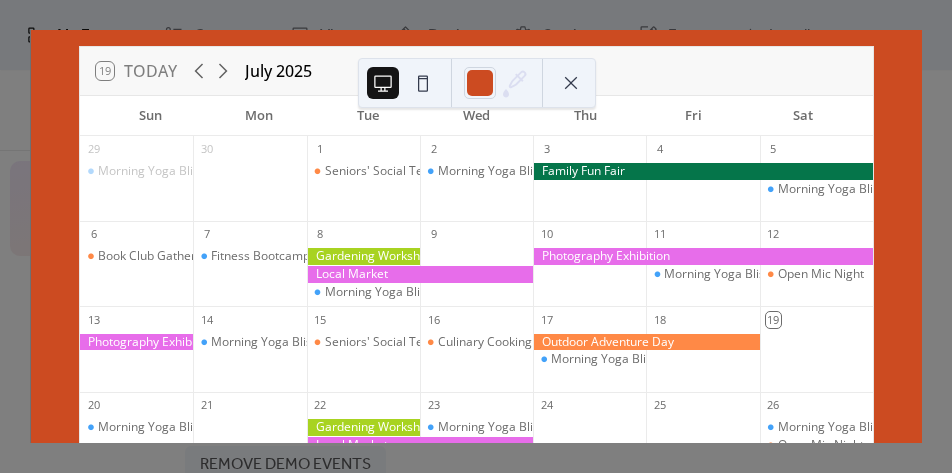 click at bounding box center (571, 83) 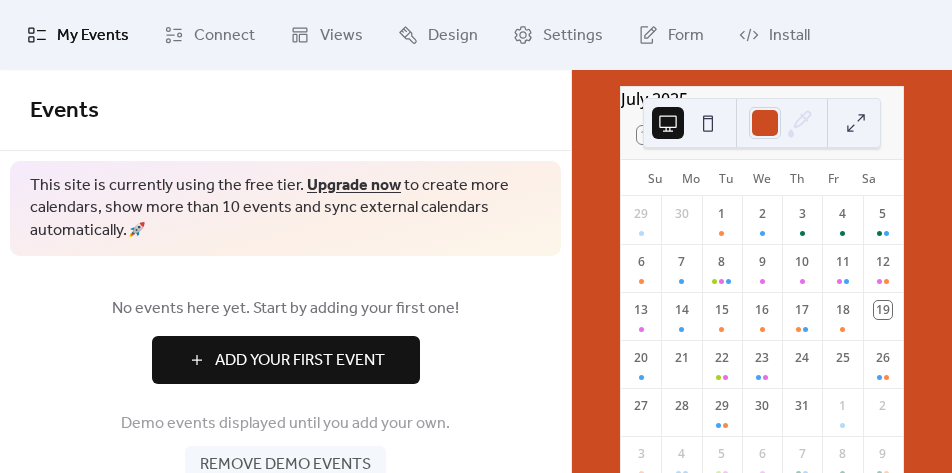 click at bounding box center (708, 123) 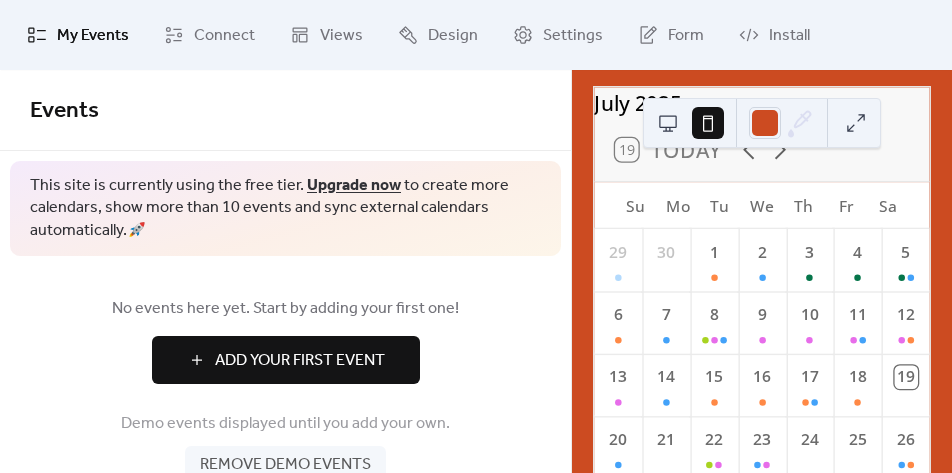 click at bounding box center (668, 123) 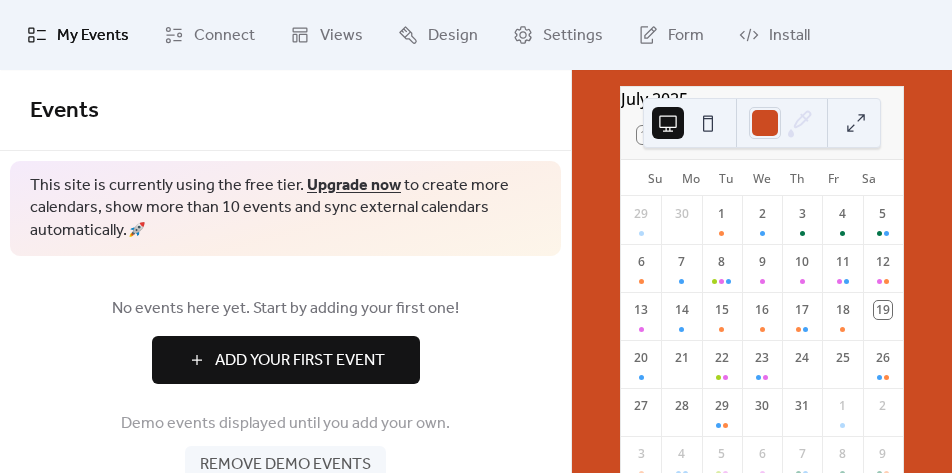 scroll, scrollTop: 50, scrollLeft: 0, axis: vertical 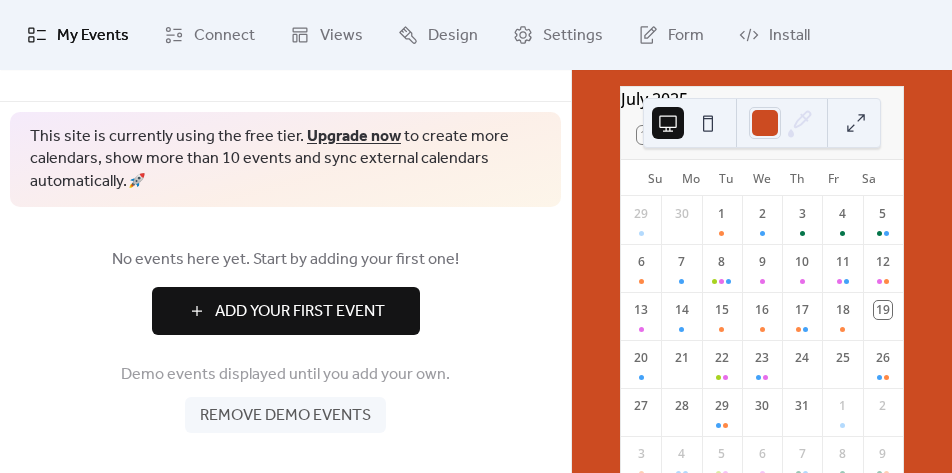 click on "Add Your First Event" at bounding box center [300, 312] 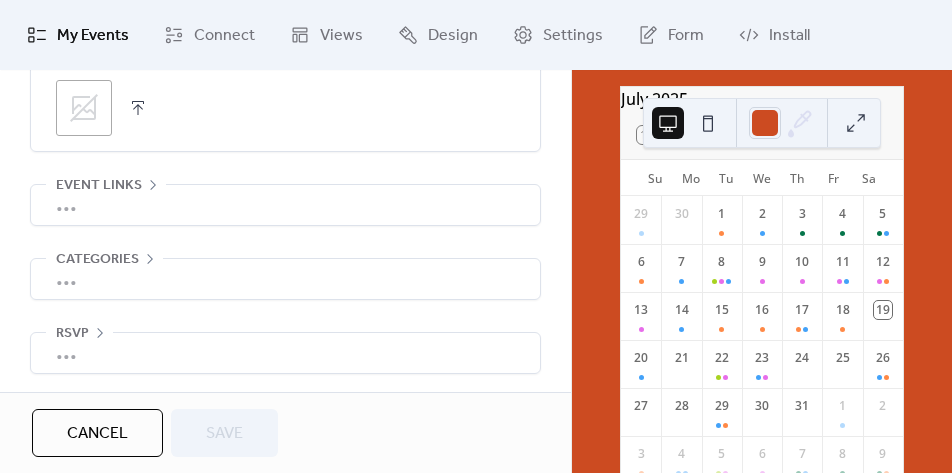 scroll, scrollTop: 1179, scrollLeft: 0, axis: vertical 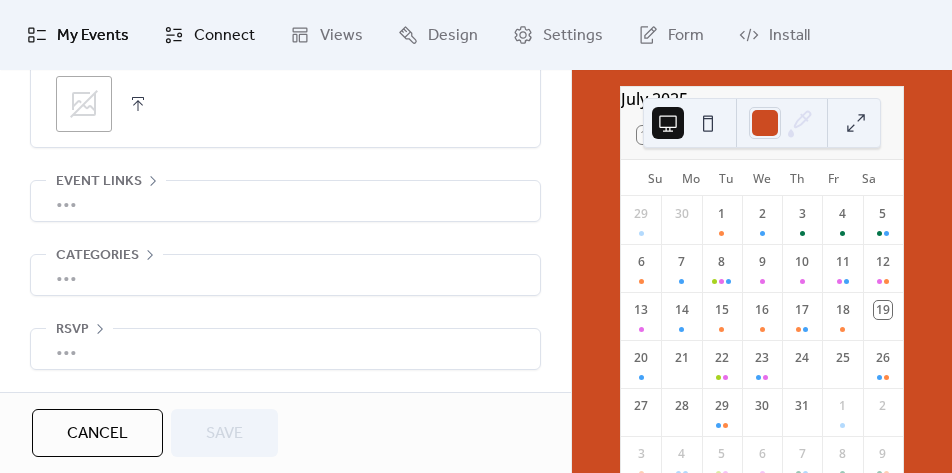 click on "Connect" at bounding box center [224, 36] 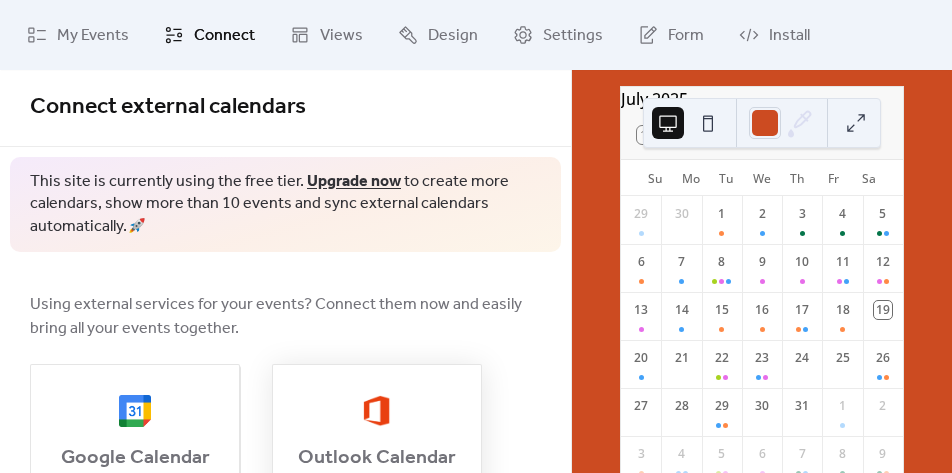 scroll, scrollTop: 0, scrollLeft: 0, axis: both 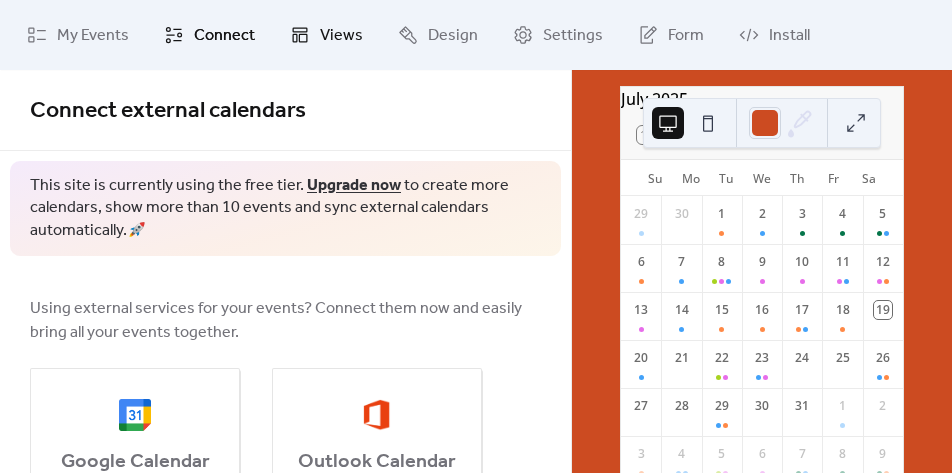 click on "Views" at bounding box center (341, 36) 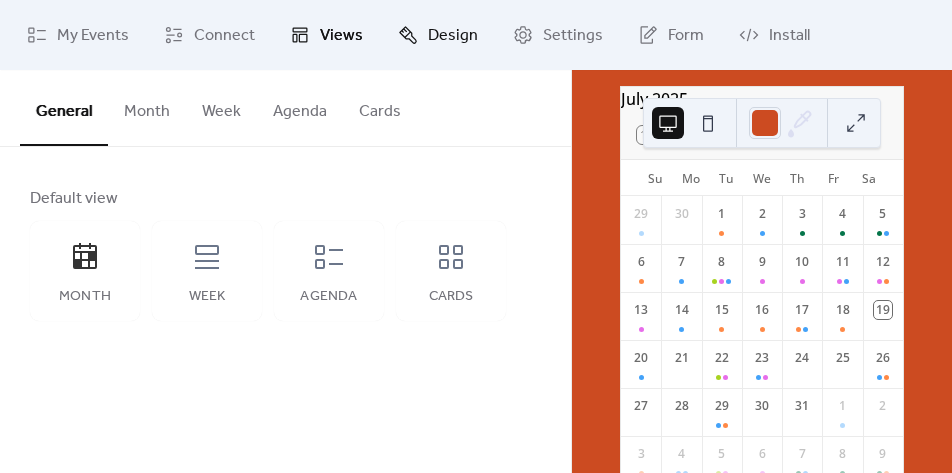 click on "Design" at bounding box center [438, 35] 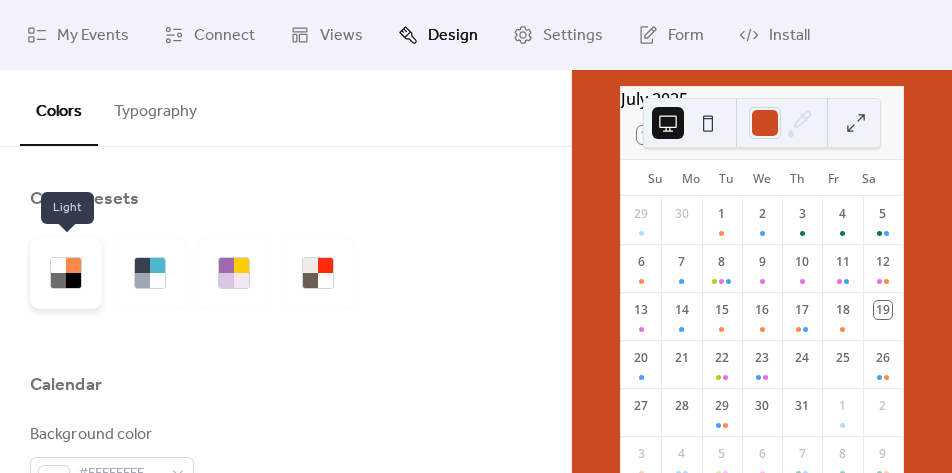 click at bounding box center (73, 280) 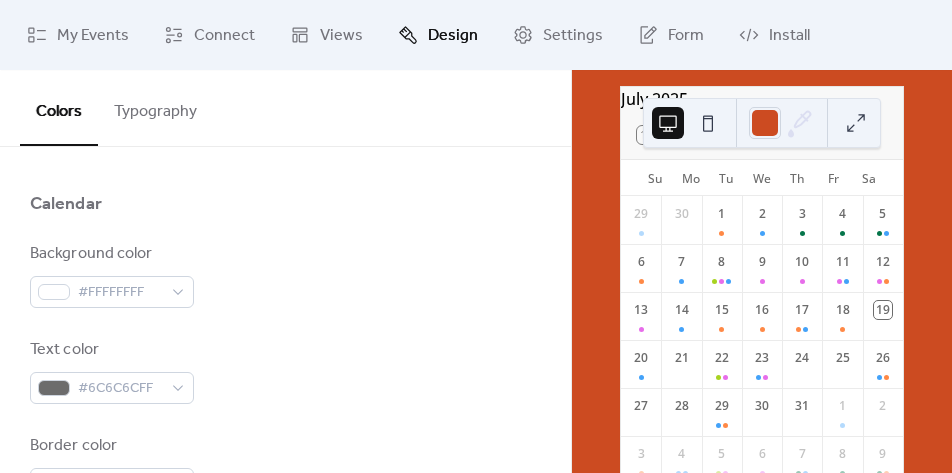 scroll, scrollTop: 272, scrollLeft: 0, axis: vertical 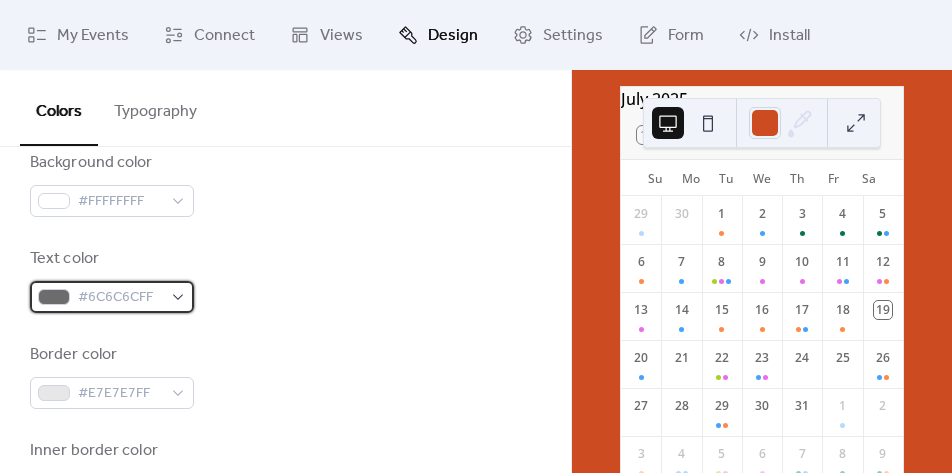 click on "#6C6C6CFF" at bounding box center (112, 297) 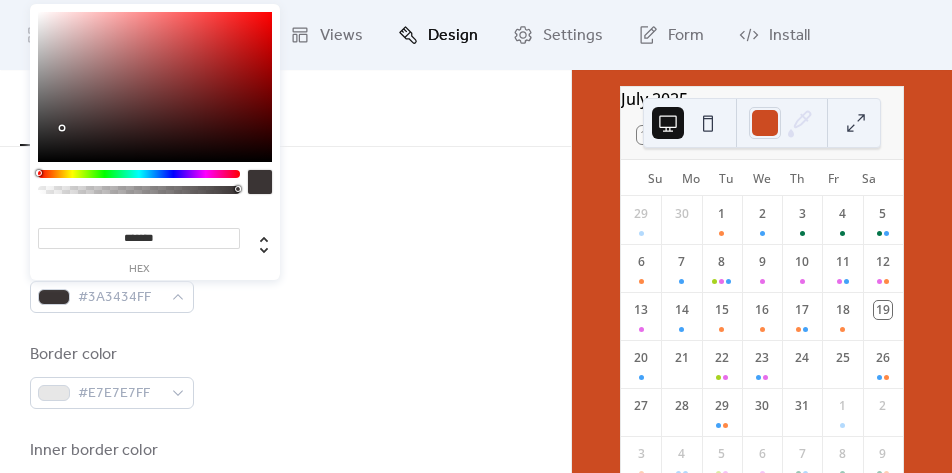type on "*******" 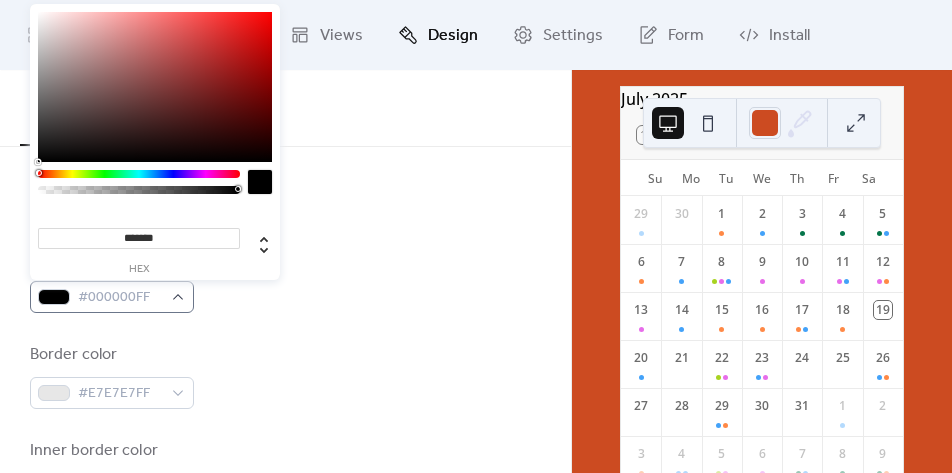 drag, startPoint x: 62, startPoint y: 128, endPoint x: 43, endPoint y: 280, distance: 153.18289 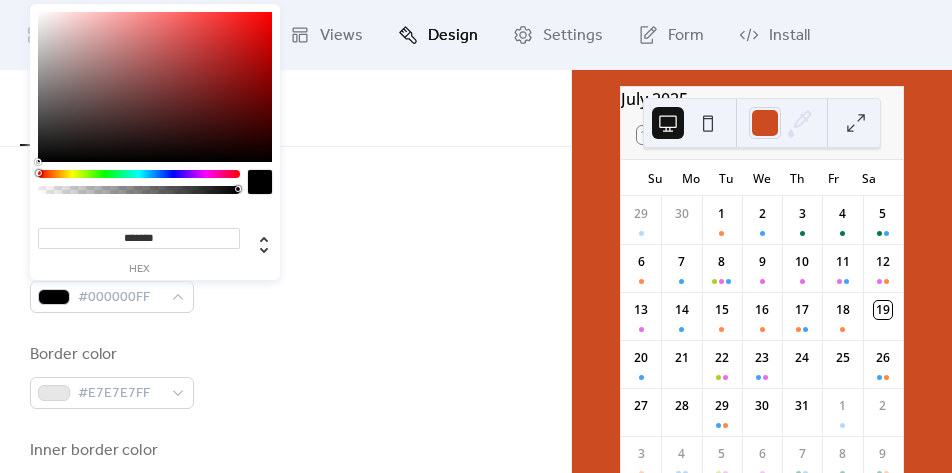 click on "Text color #000000FF" at bounding box center (285, 280) 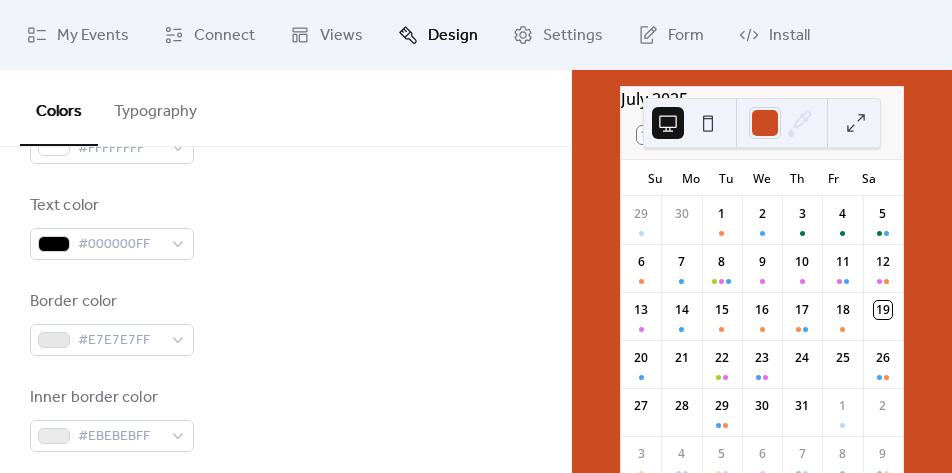 scroll, scrollTop: 363, scrollLeft: 0, axis: vertical 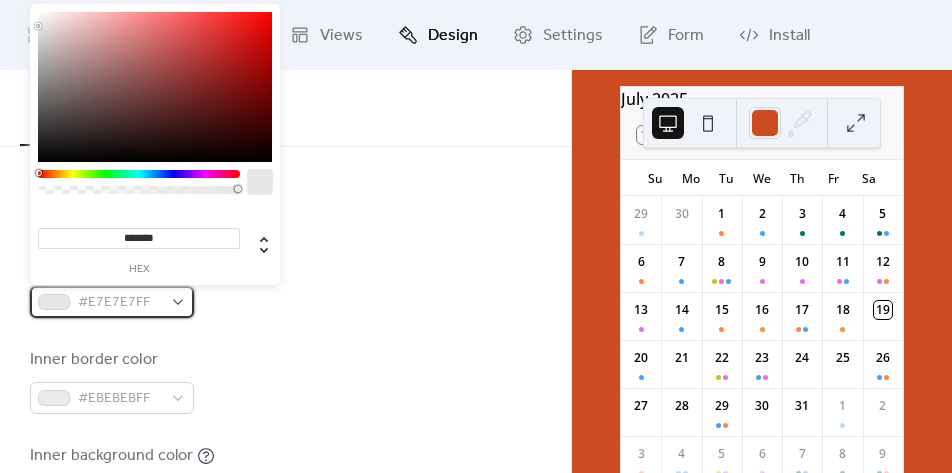 click at bounding box center [54, 302] 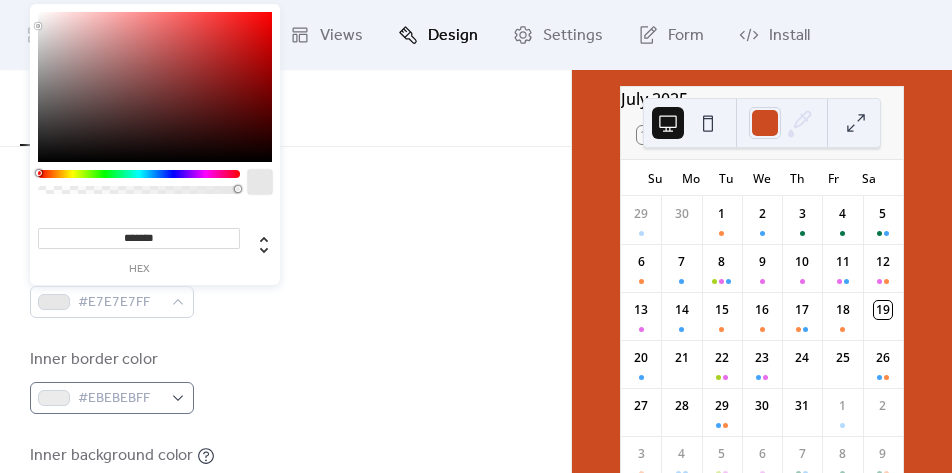 type on "*******" 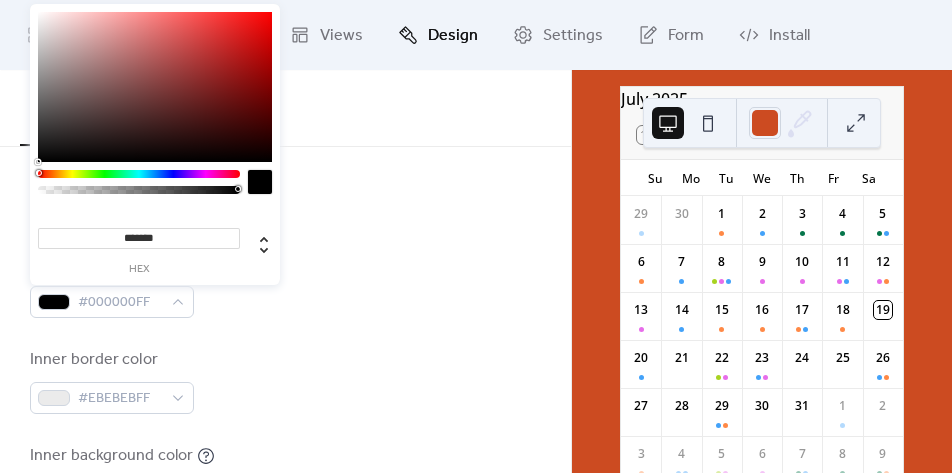drag, startPoint x: 106, startPoint y: 82, endPoint x: 26, endPoint y: 439, distance: 365.8538 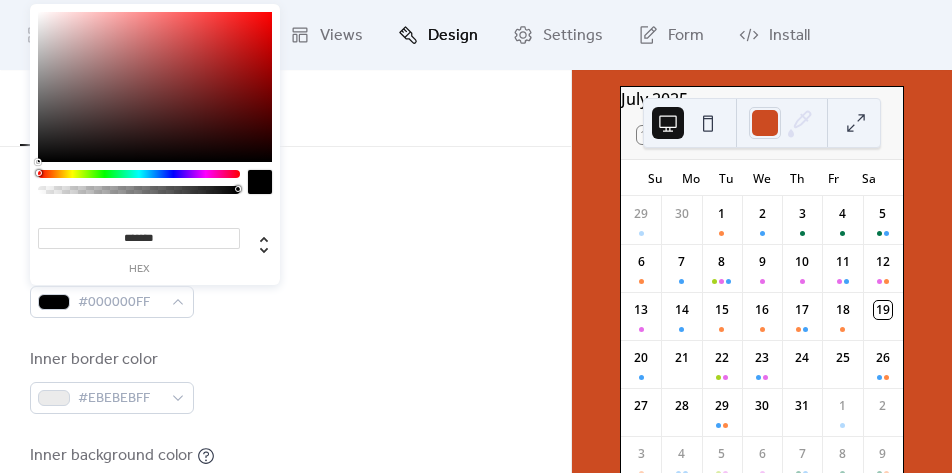 click on "Inner border color #EBEBEBFF" at bounding box center (285, 381) 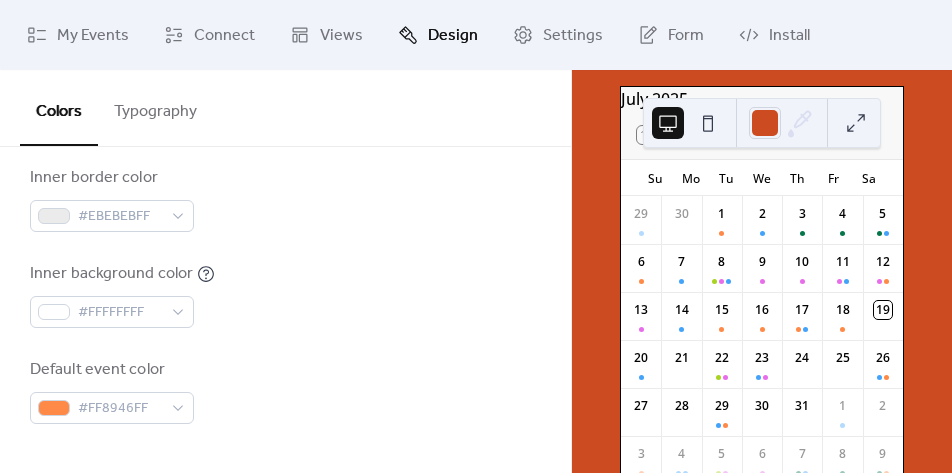 scroll, scrollTop: 454, scrollLeft: 0, axis: vertical 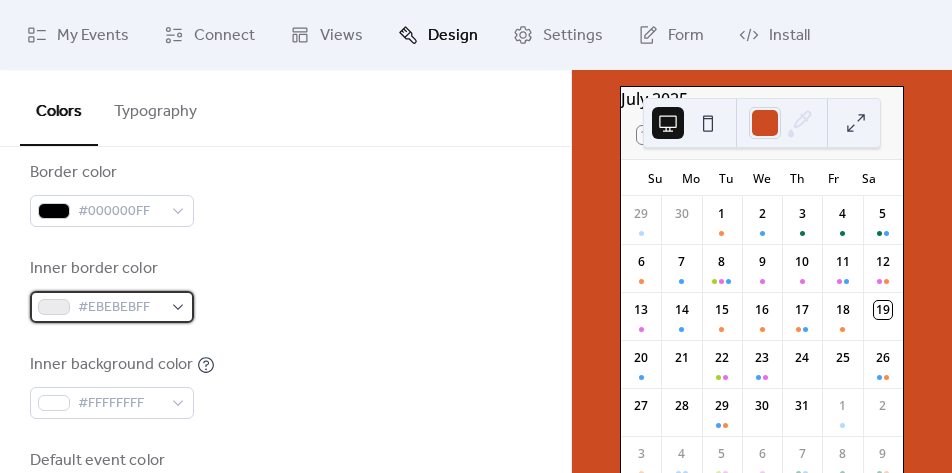 click on "#EBEBEBFF" at bounding box center [112, 307] 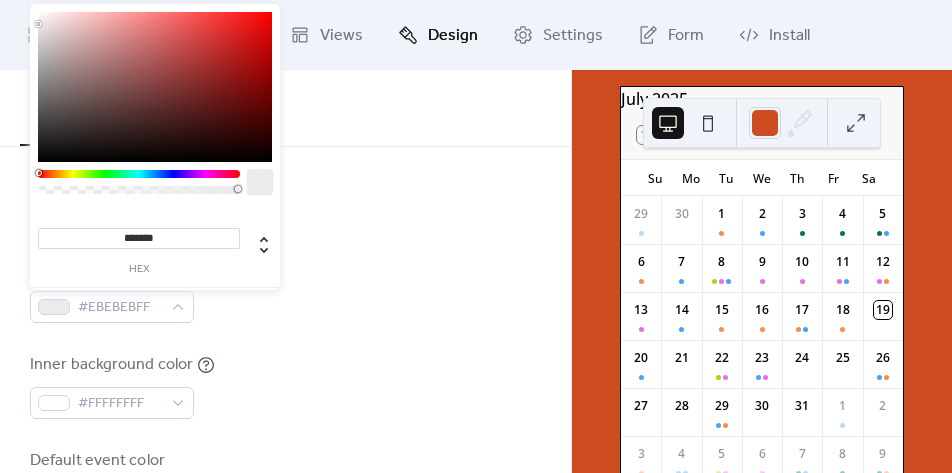 type on "*******" 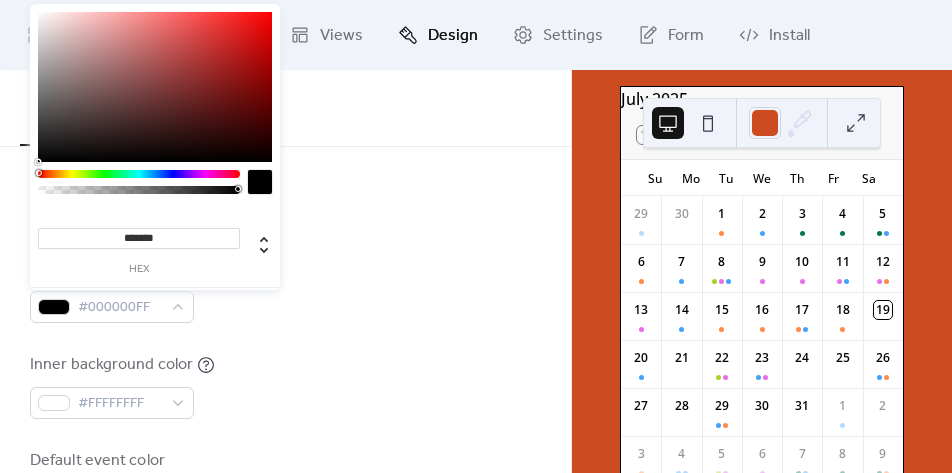drag, startPoint x: 16, startPoint y: 353, endPoint x: -37, endPoint y: 473, distance: 131.18307 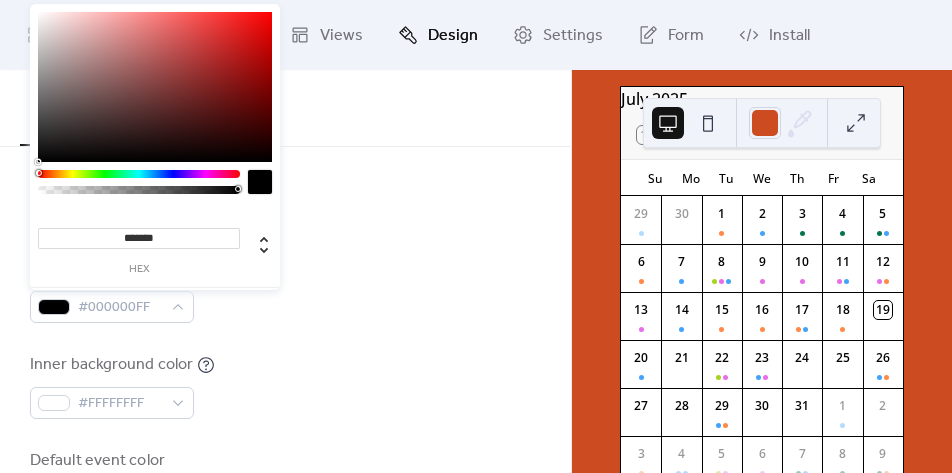 click on "Background color #FFFFFFFF Text color #000000FF Border color #000000FF Inner border color #000000FF Inner background color #FFFFFFFF Default event color #FF8946FF" at bounding box center (285, 242) 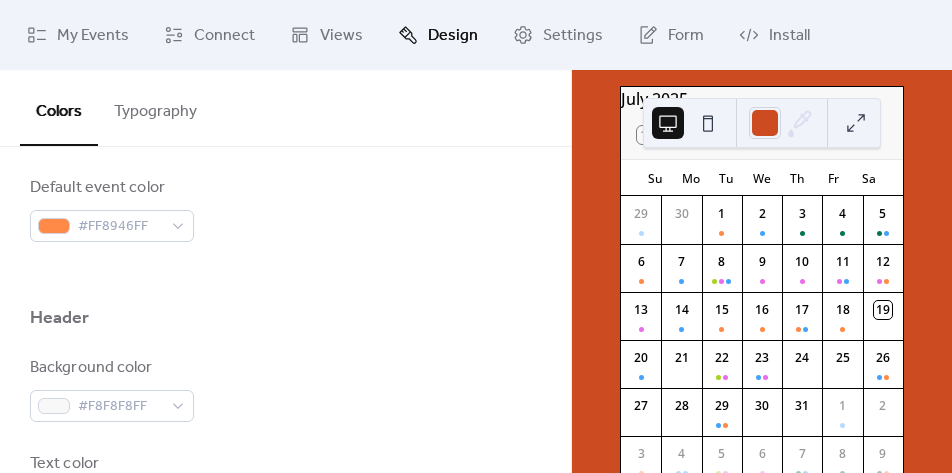 scroll, scrollTop: 545, scrollLeft: 0, axis: vertical 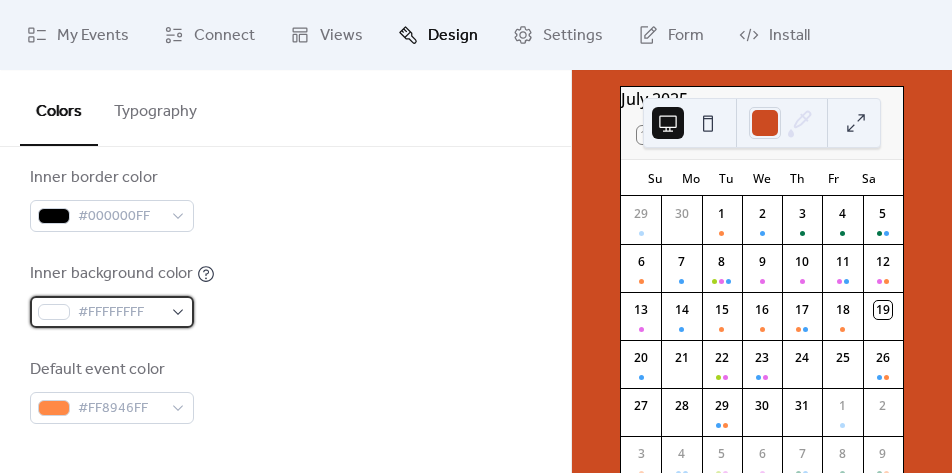 click at bounding box center [54, 312] 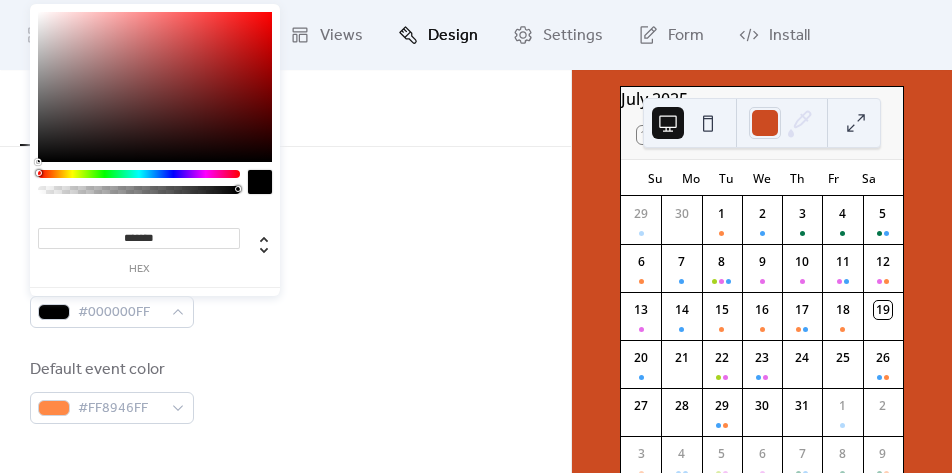 drag, startPoint x: 114, startPoint y: 132, endPoint x: -74, endPoint y: 492, distance: 406.133 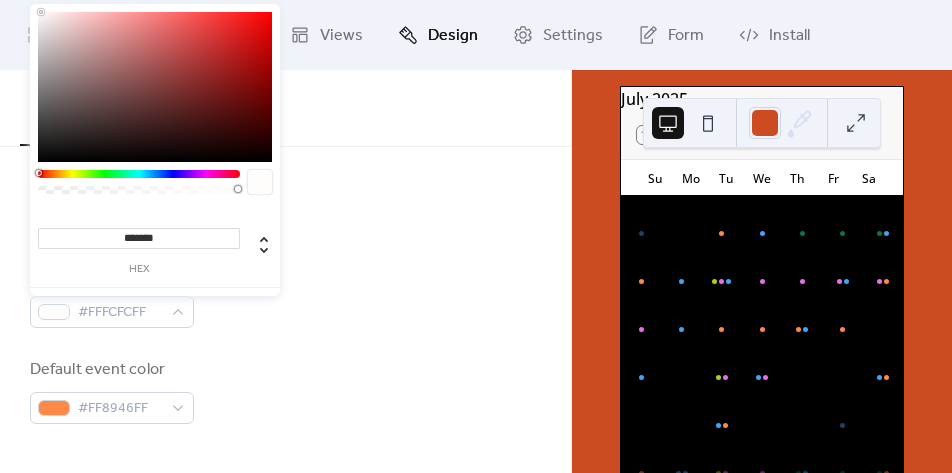 type on "*******" 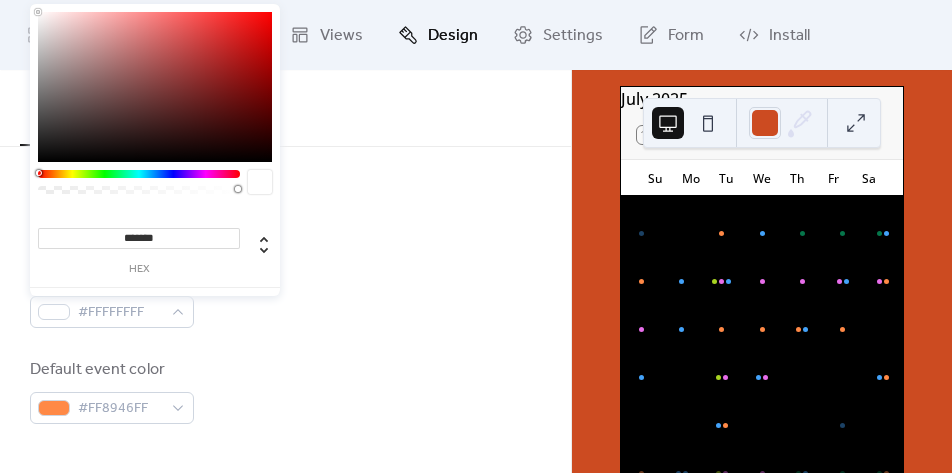 drag, startPoint x: 78, startPoint y: 88, endPoint x: 19, endPoint y: -86, distance: 183.73077 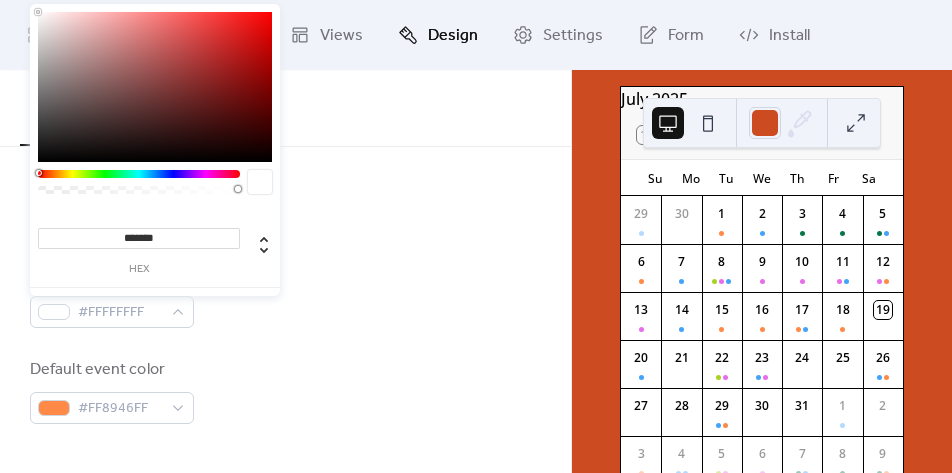 click on "Background color #FFFFFFFF Text color #000000FF Border color #000000FF Inner border color #000000FF Inner background color #FFFFFFFF Default event color #FF8946FF" at bounding box center [285, 151] 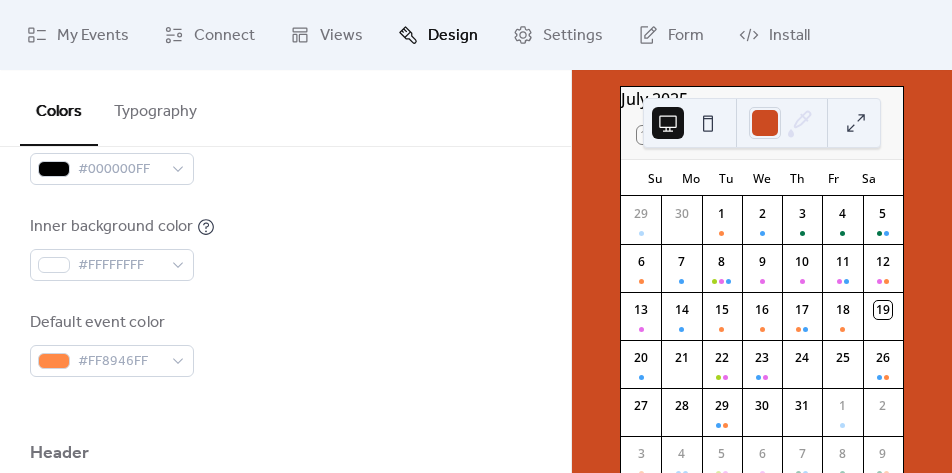 scroll, scrollTop: 636, scrollLeft: 0, axis: vertical 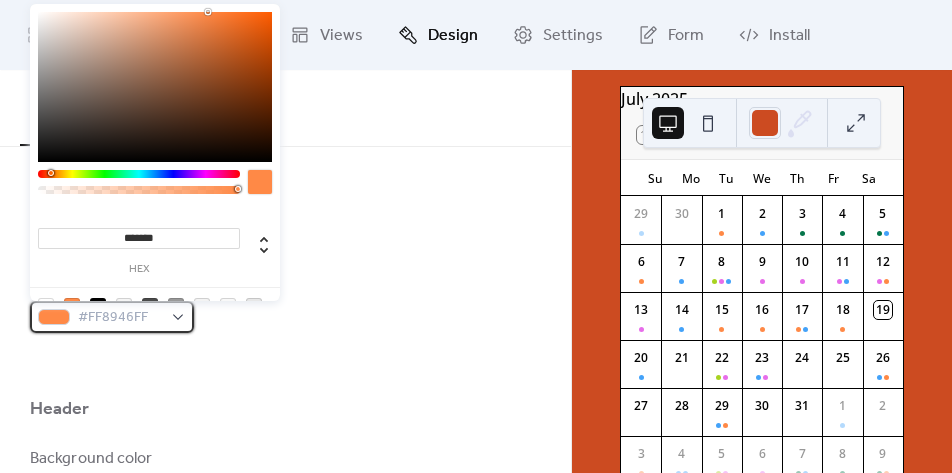 click at bounding box center (54, 317) 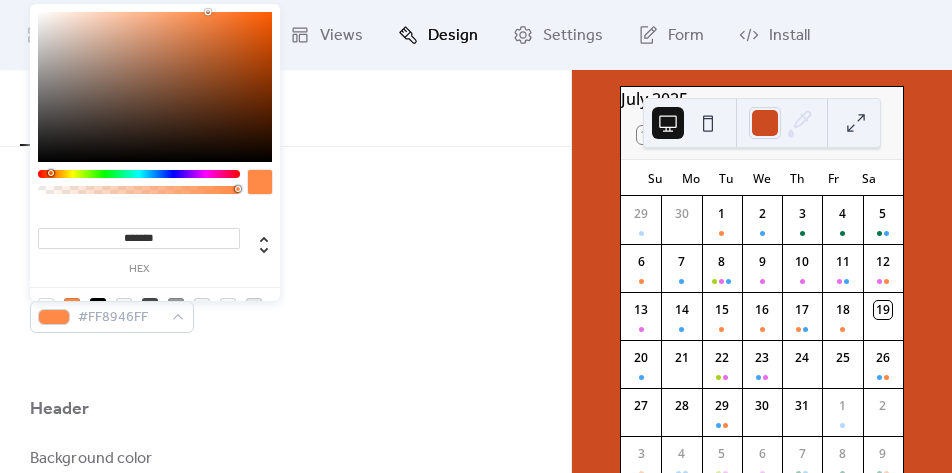 click on "*******" at bounding box center (139, 238) 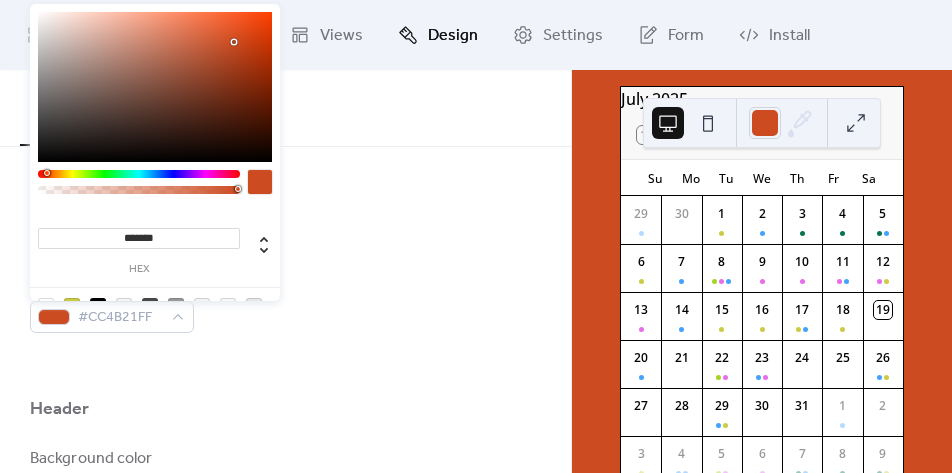 type on "*******" 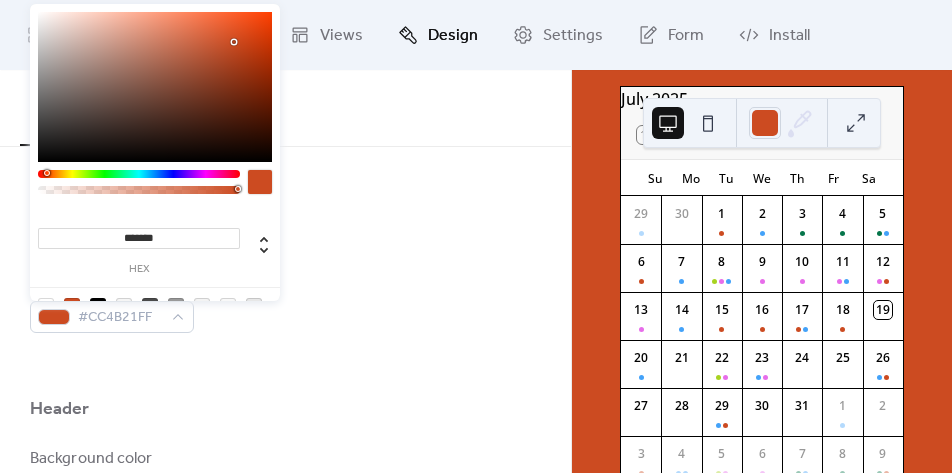 click on "Background color #FFFFFFFF Text color #000000FF Border color #000000FF Inner border color #000000FF Inner background color #FFFFFFFF Default event color #CC4B21FF" at bounding box center (285, 60) 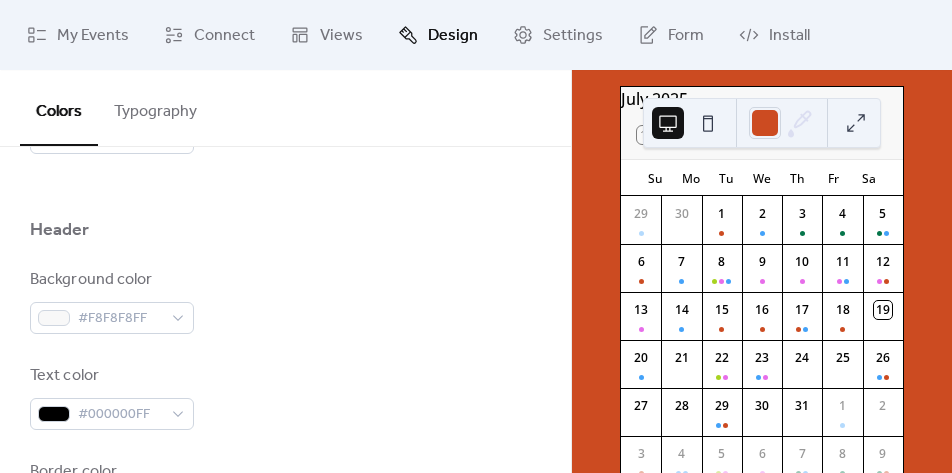 scroll, scrollTop: 818, scrollLeft: 0, axis: vertical 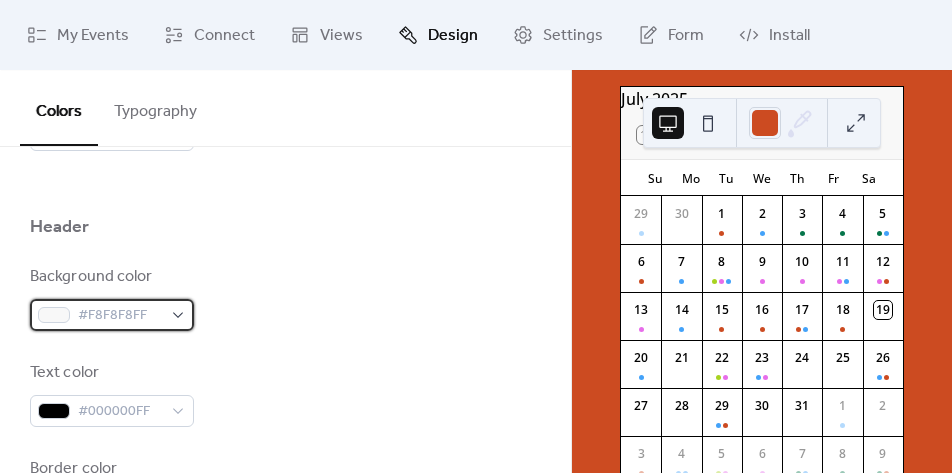 click at bounding box center [54, 315] 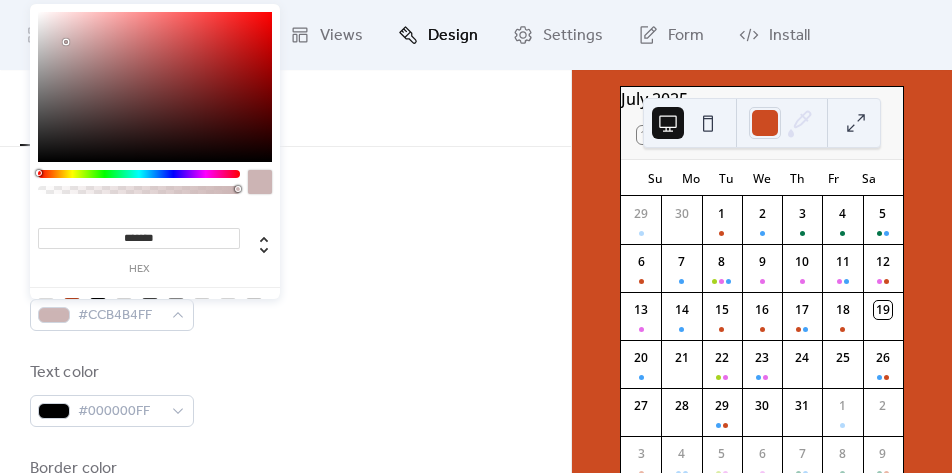 type on "*******" 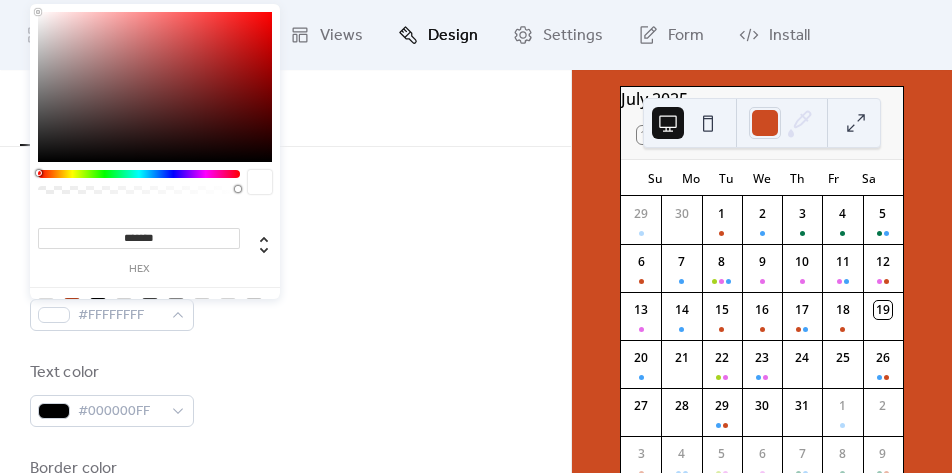 drag, startPoint x: 71, startPoint y: 68, endPoint x: -27, endPoint y: -30, distance: 138.59293 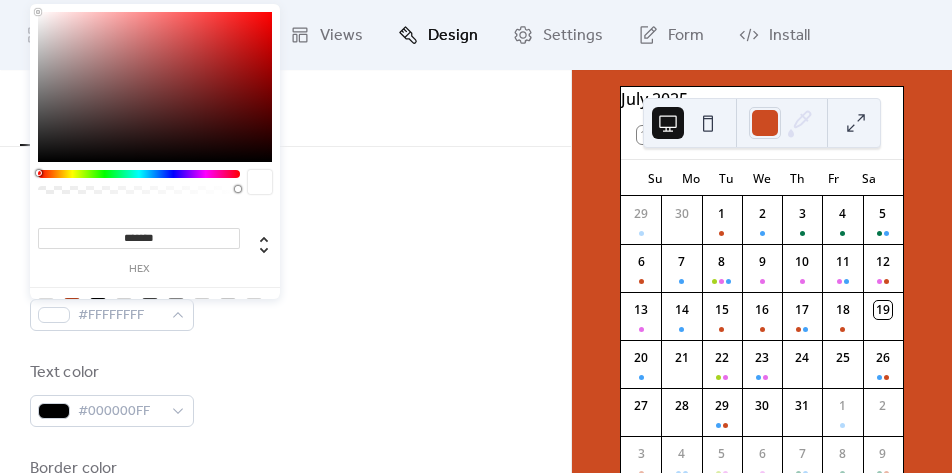 click on "Background color #FFFFFFFF" at bounding box center (285, 298) 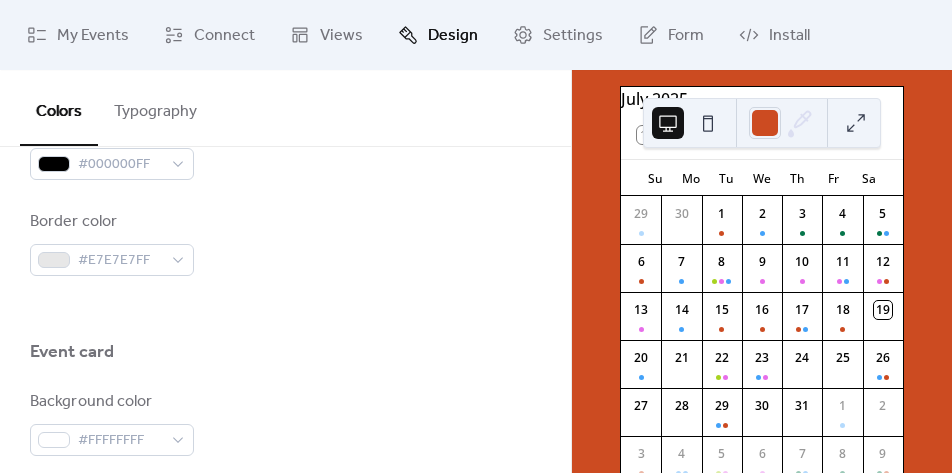 scroll, scrollTop: 1090, scrollLeft: 0, axis: vertical 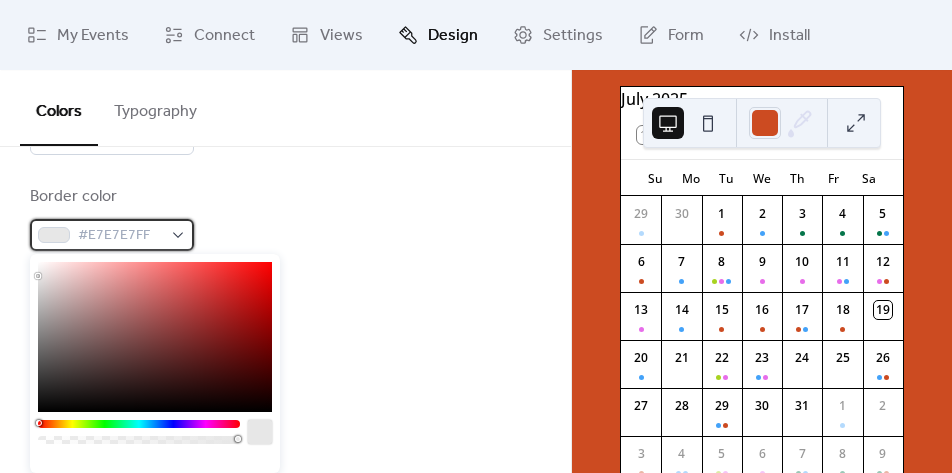 click at bounding box center (54, 235) 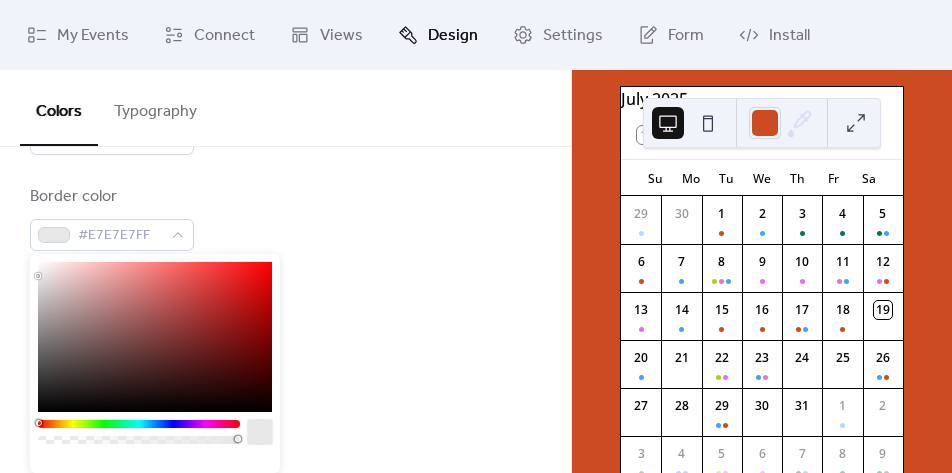type on "*******" 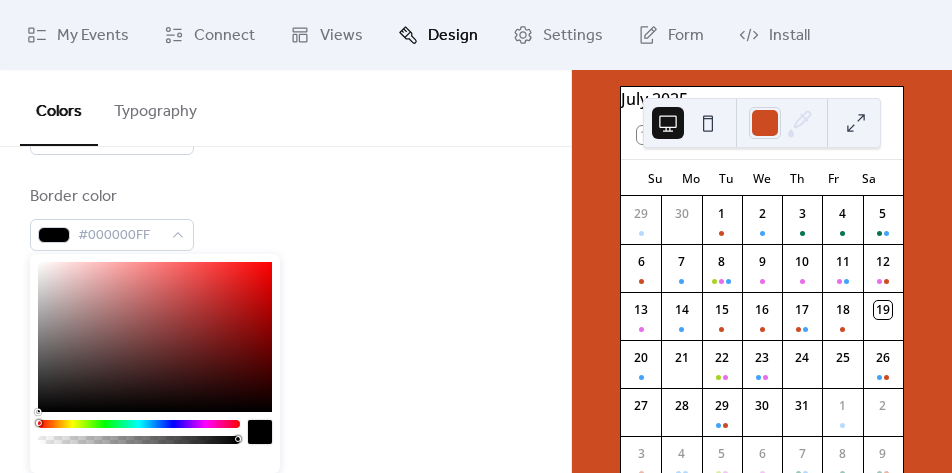 drag, startPoint x: 90, startPoint y: 293, endPoint x: 62, endPoint y: 519, distance: 227.7279 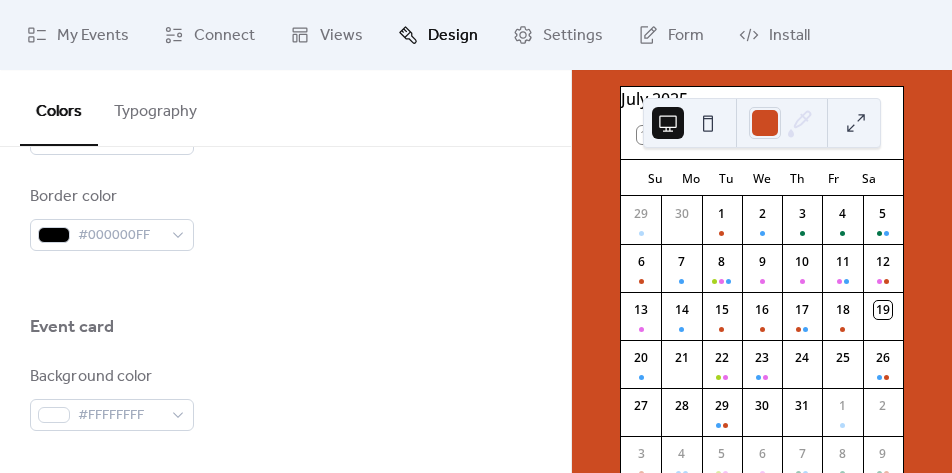 click on "Event card" at bounding box center (285, 332) 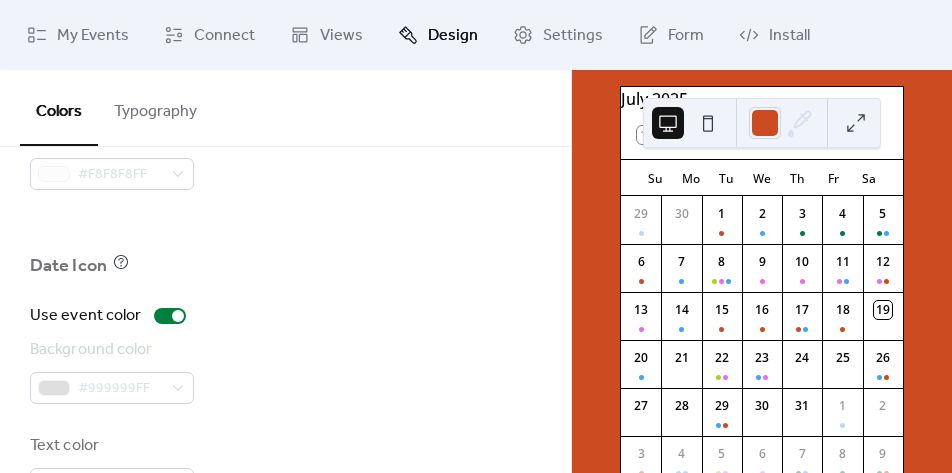 scroll, scrollTop: 1611, scrollLeft: 0, axis: vertical 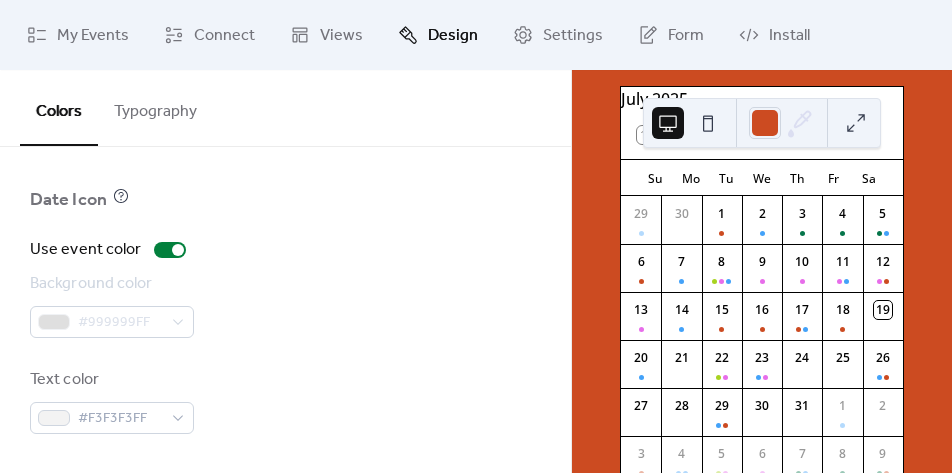 click on "#999999FF" at bounding box center [112, 322] 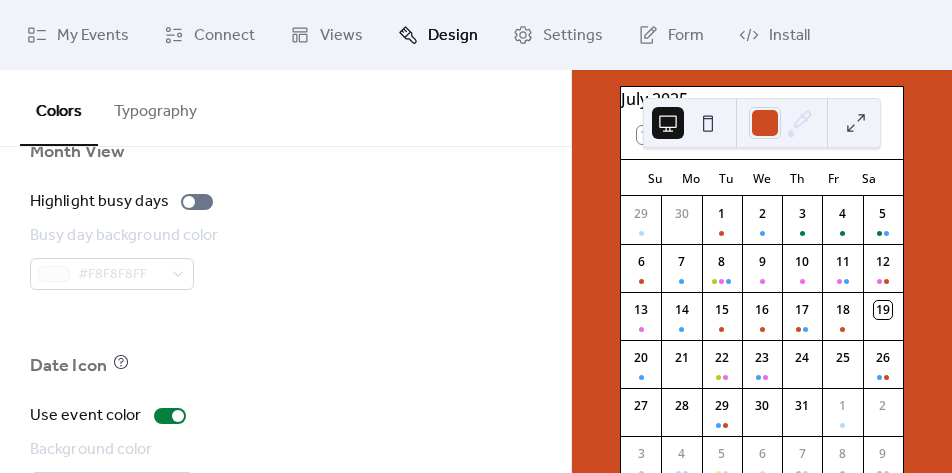 scroll, scrollTop: 1430, scrollLeft: 0, axis: vertical 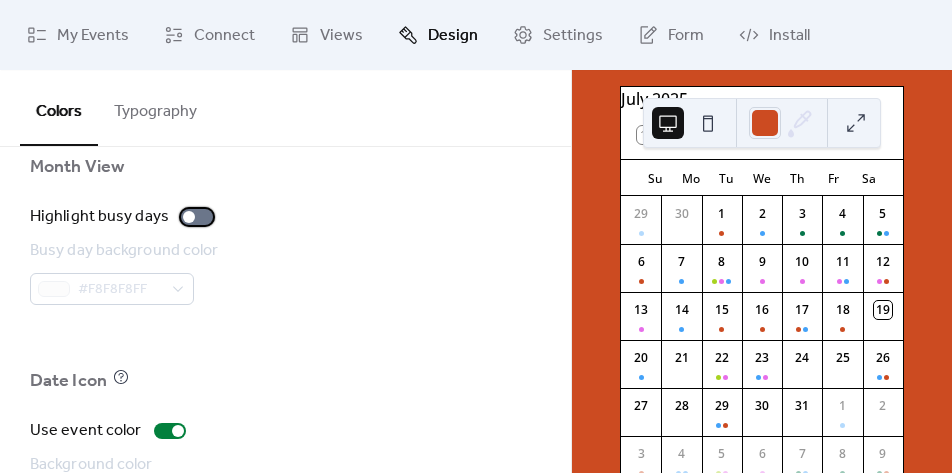 click at bounding box center [189, 217] 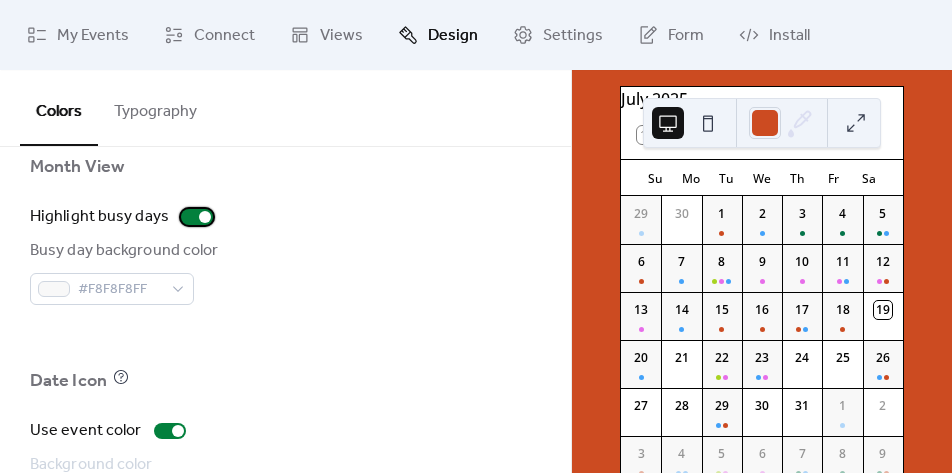 click at bounding box center [205, 217] 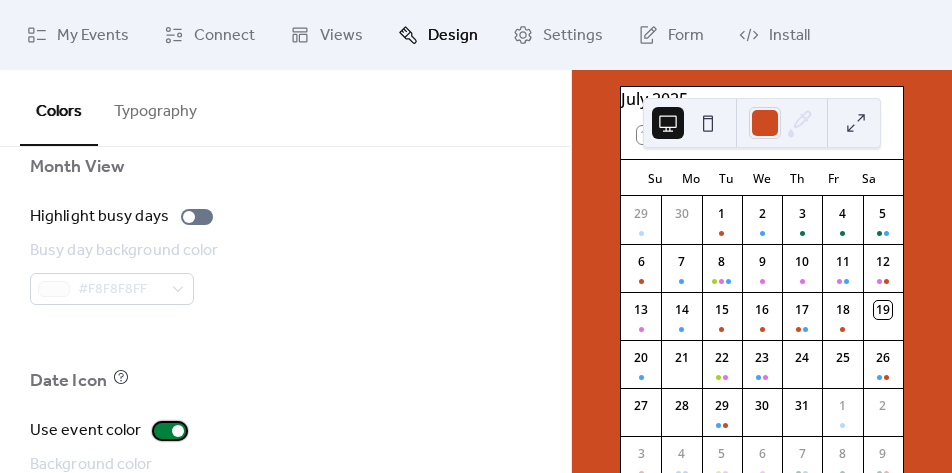click on "Use event color" at bounding box center (112, 431) 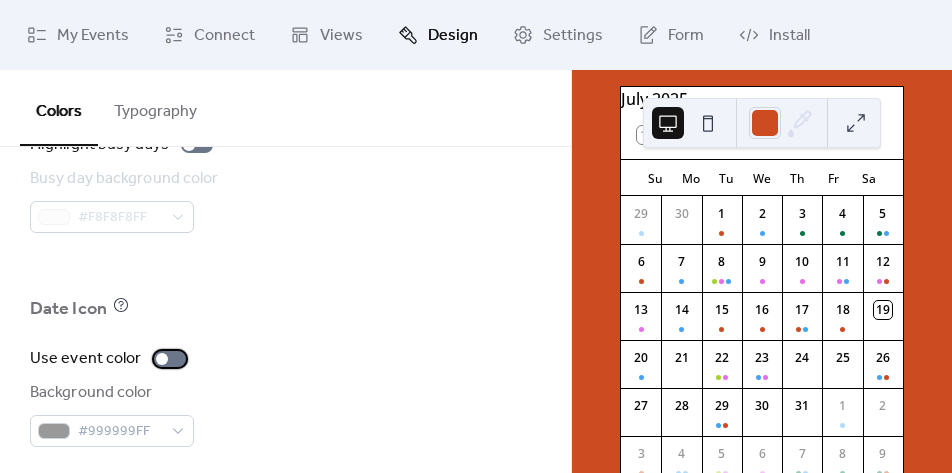 scroll, scrollTop: 1611, scrollLeft: 0, axis: vertical 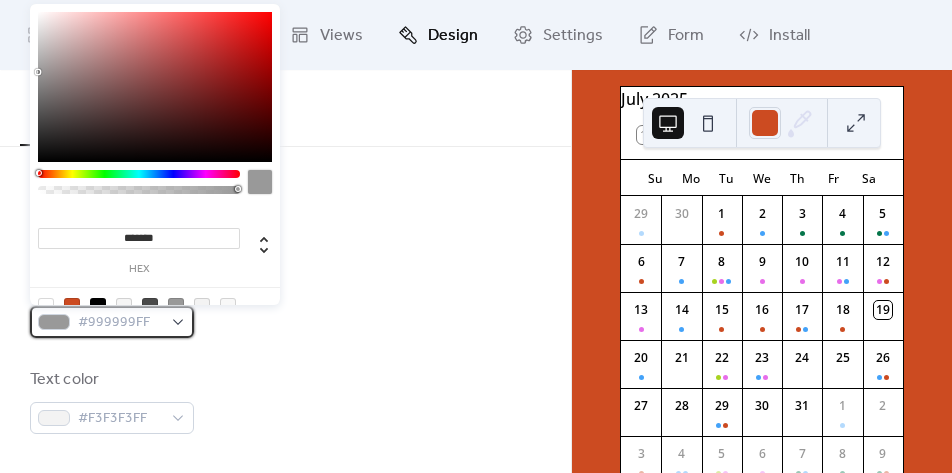 click on "#999999FF" at bounding box center [120, 323] 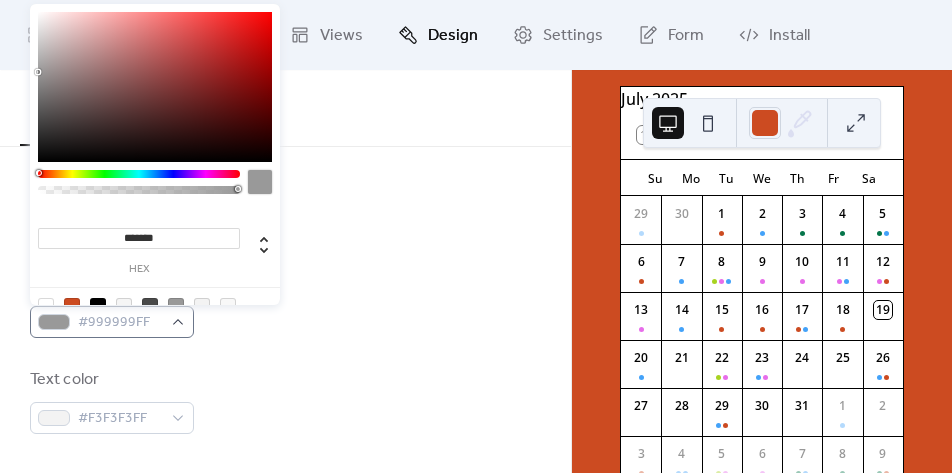 type on "*******" 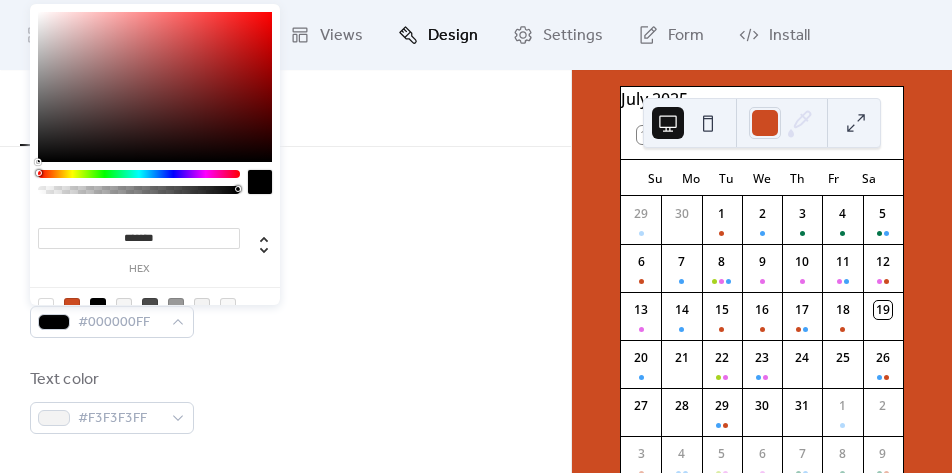 drag, startPoint x: 123, startPoint y: 84, endPoint x: 17, endPoint y: 378, distance: 312.5252 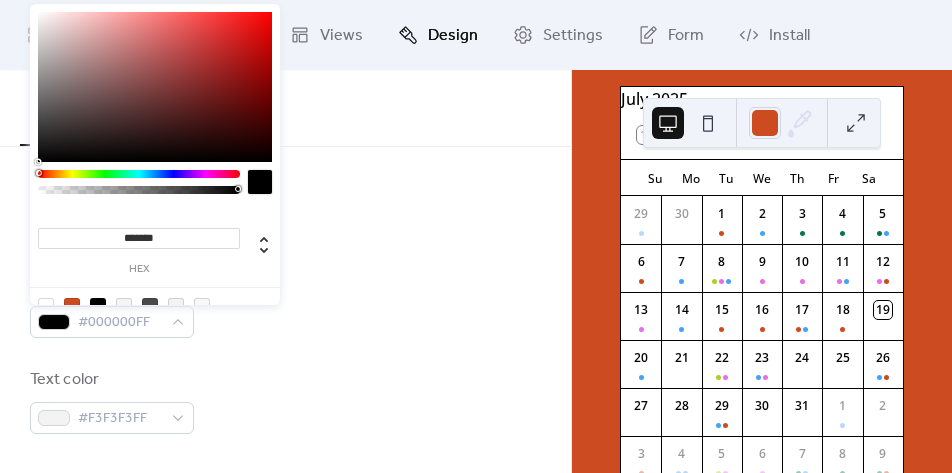 click on "Background color #000000FF" at bounding box center (285, 305) 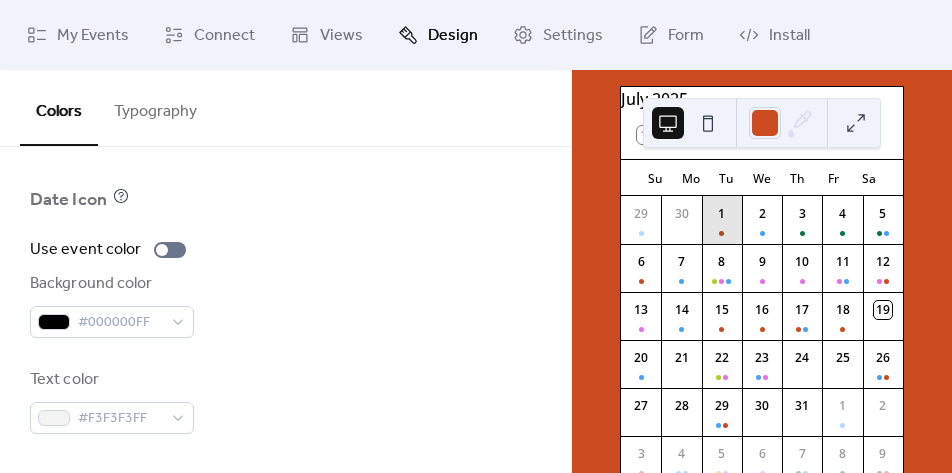 click on "1" at bounding box center [722, 220] 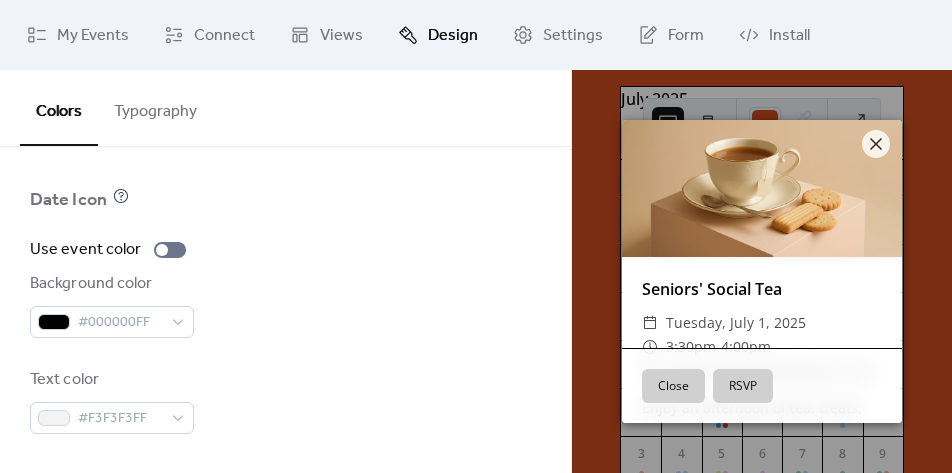 scroll, scrollTop: 0, scrollLeft: 0, axis: both 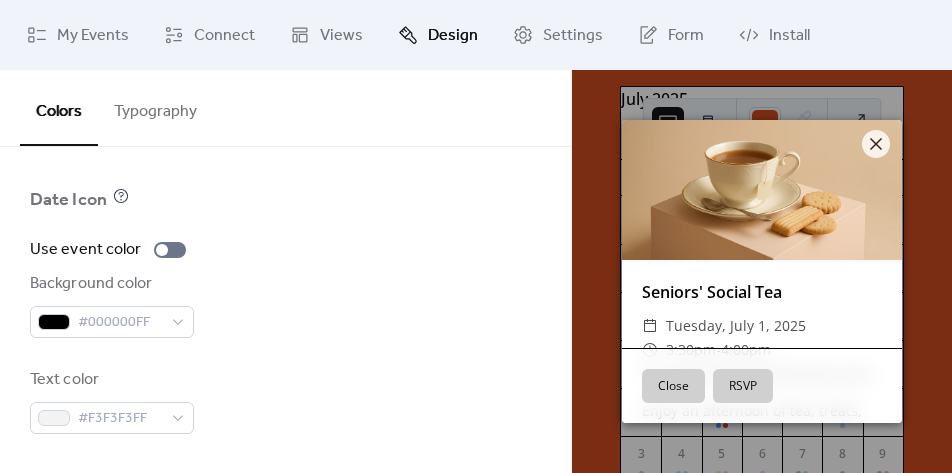 click at bounding box center [762, 190] 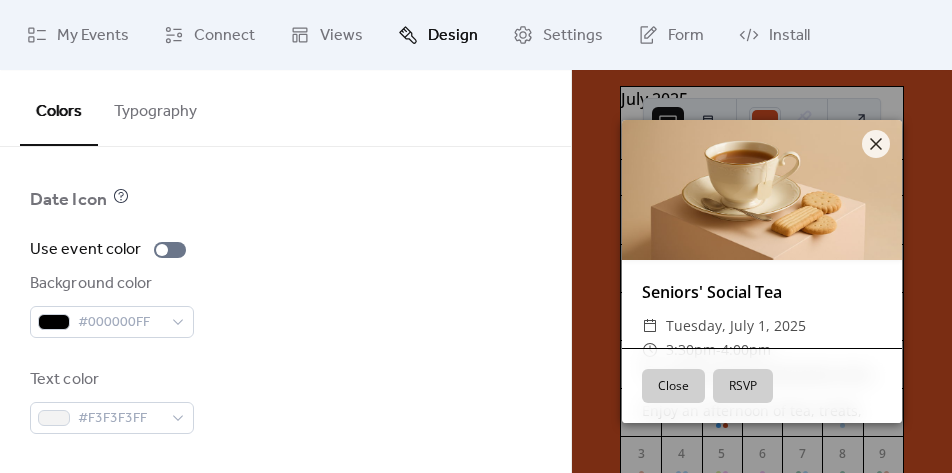 click on "Seniors' Social Tea ​ [DAY_OF_WEEK], [MONTH] [DAY], [YEAR] ​ 3:30pm - 4:00pm ​ [CENTER_NAME] Enjoy an afternoon of tea, treats, and good company at our seniors' social. A perfect occasion to meet new friends, reminisce, and share stories in a warm, friendly setting. We bring the charm of a classic tea party to you. Close RSVP" at bounding box center [762, 271] 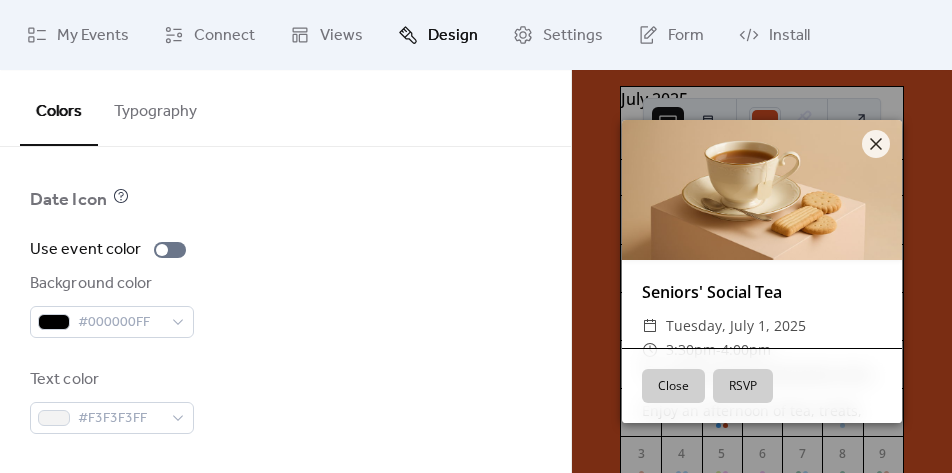 click on "Close" at bounding box center (673, 386) 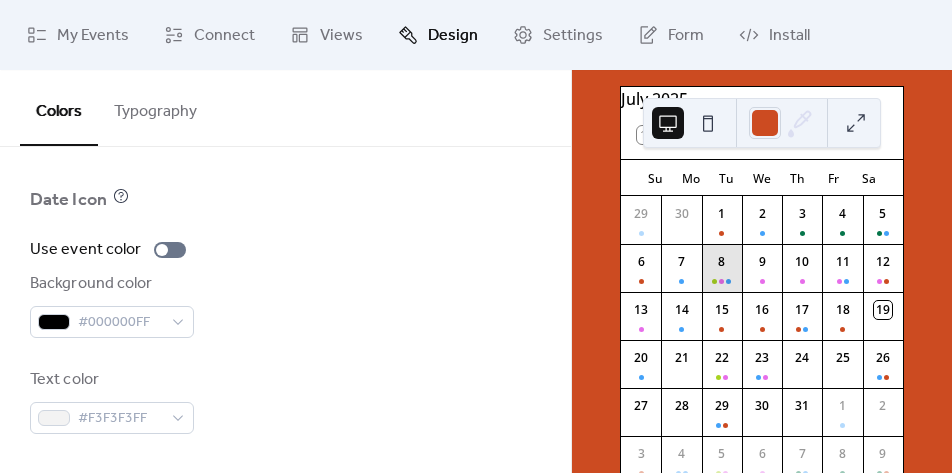 click on "8" at bounding box center (722, 268) 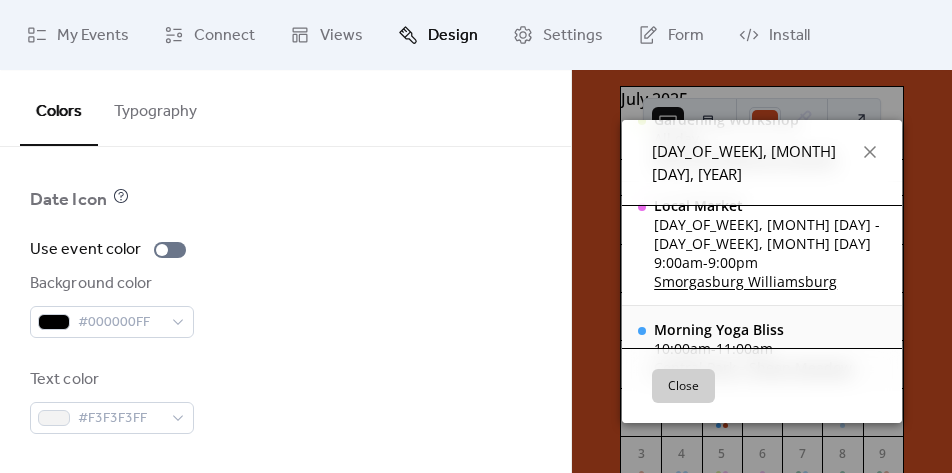 scroll, scrollTop: 111, scrollLeft: 0, axis: vertical 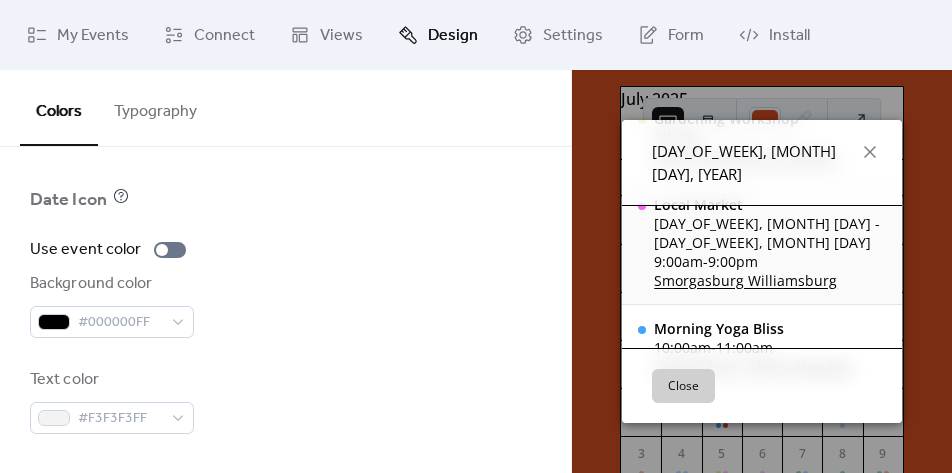 click on "Smorgasburg Williamsburg" at bounding box center (770, 280) 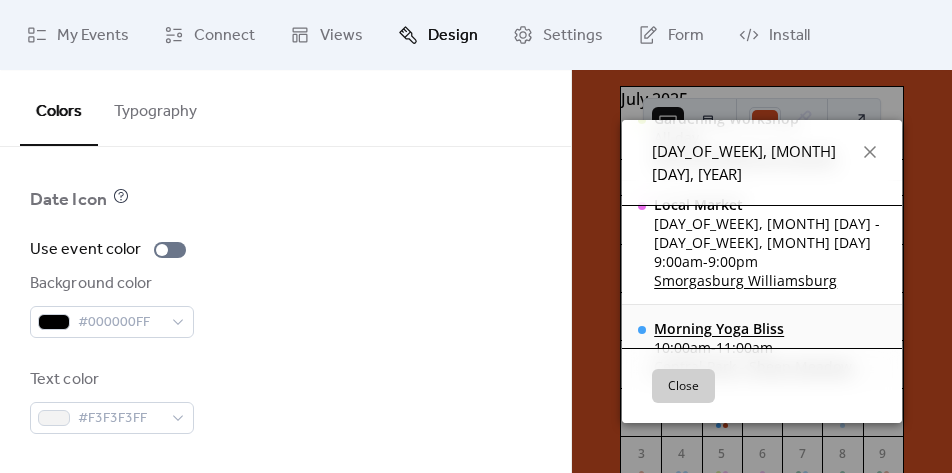 click on "Morning Yoga Bliss" at bounding box center [753, 328] 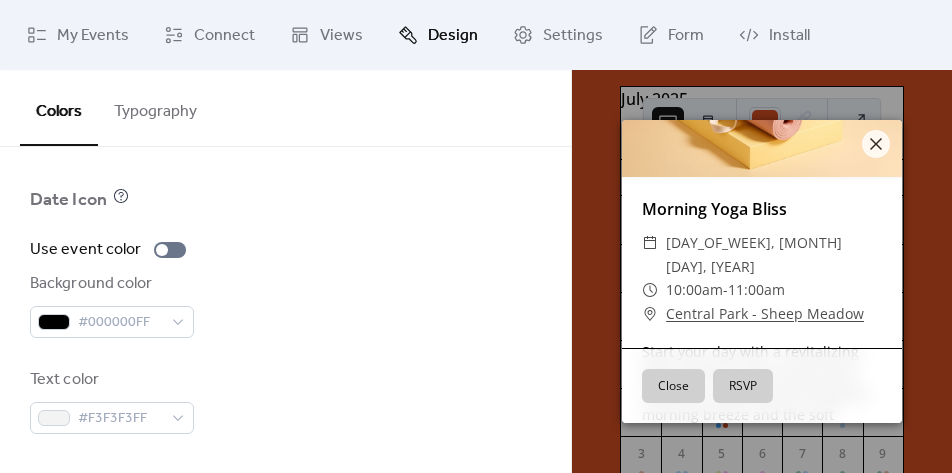 scroll, scrollTop: 280, scrollLeft: 0, axis: vertical 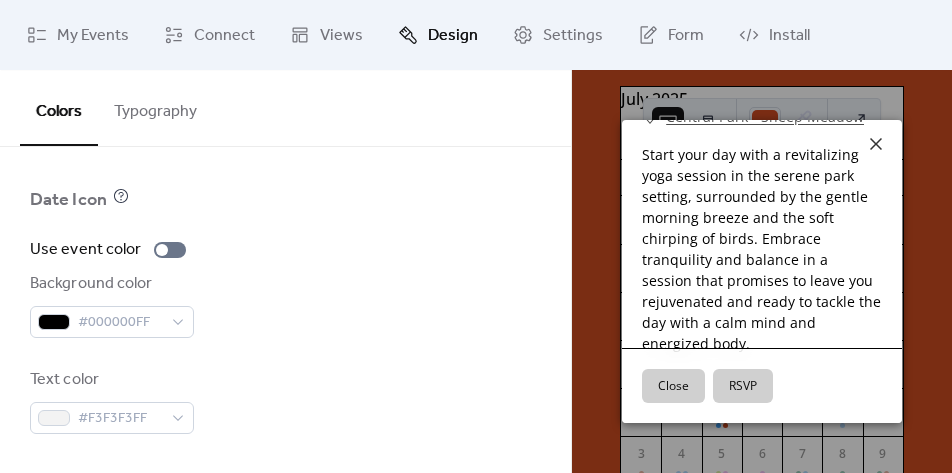 click on "Morning Yoga Bliss ​ [DAY_OF_WEEK], [MONTH] [DAY], [YEAR] ​ 10:00am - 11:00am ​ [PARK_NAME] - Sheep Meadow Start your day with a revitalizing yoga session in the serene park setting, surrounded by the gentle morning breeze and the soft chirping of birds. Embrace tranquility and balance in a session that promises to leave you rejuvenated and ready to tackle the day with a calm mind and energized body. Close RSVP" at bounding box center (762, 271) 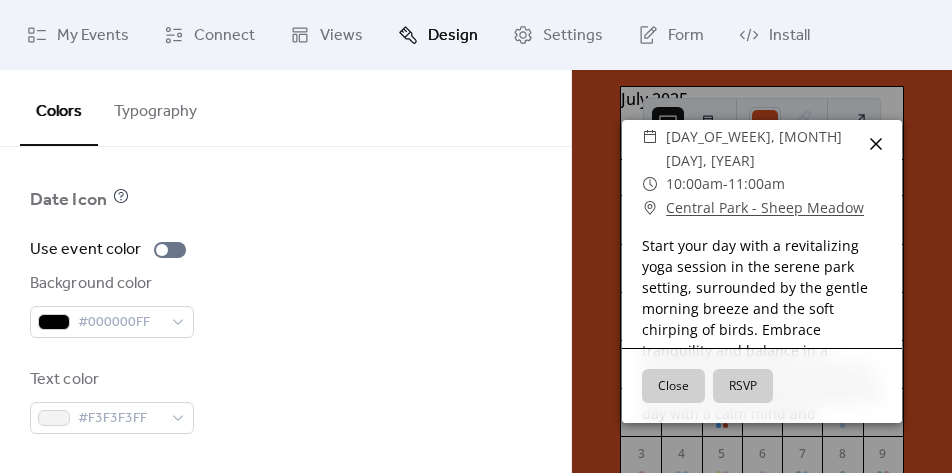 click 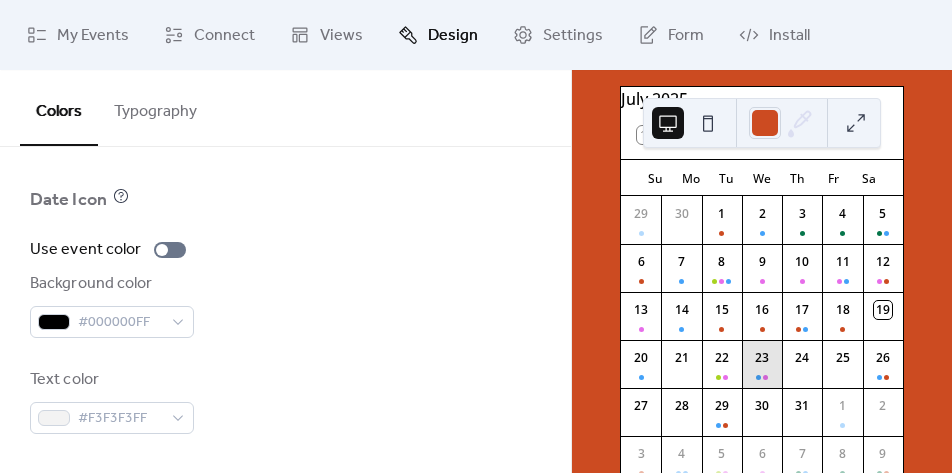 click on "23" at bounding box center [762, 364] 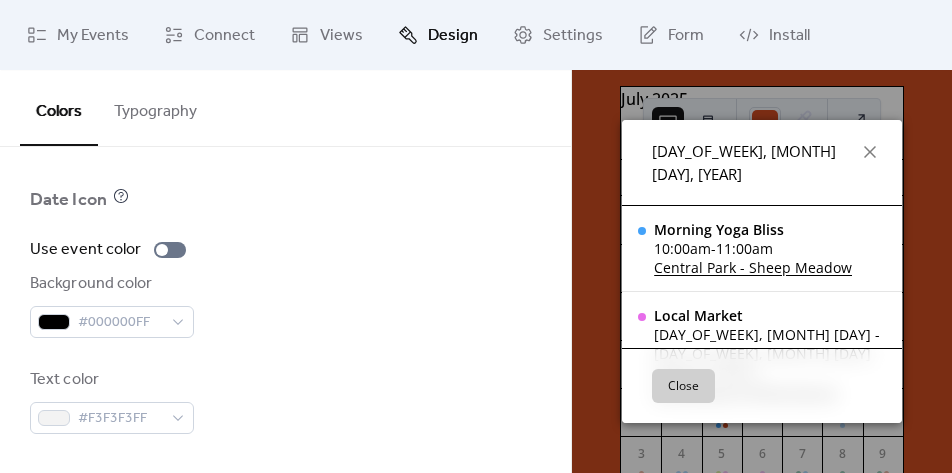 click on "[DAY_OF_WEEK], [MONTH] [DAY], [YEAR] [EVENT_NAME] [TIME] - [TIME] [LOCATION] Local Market [DAY_OF_WEEK], [MONTH] [DAY] - [DAY_OF_WEEK], [MONTH] [DAY] 9:00am - 9:00pm Smorgasburg [CITY] Close" at bounding box center [762, 271] 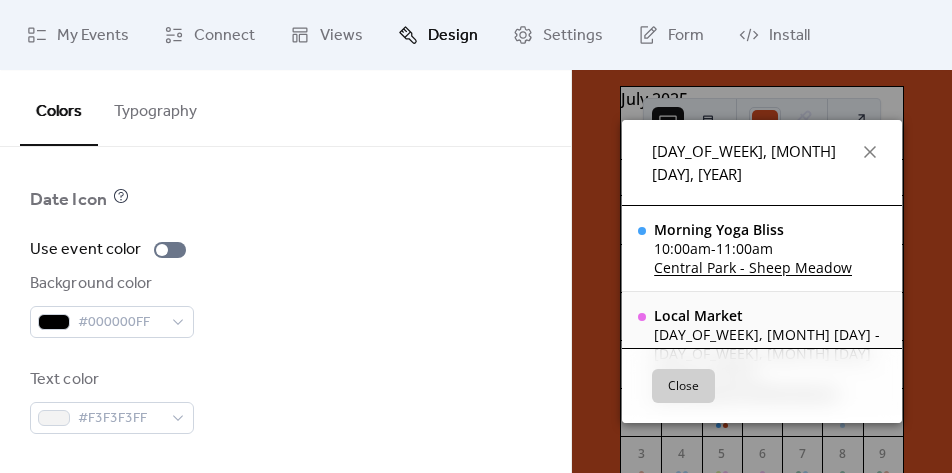 scroll, scrollTop: 26, scrollLeft: 0, axis: vertical 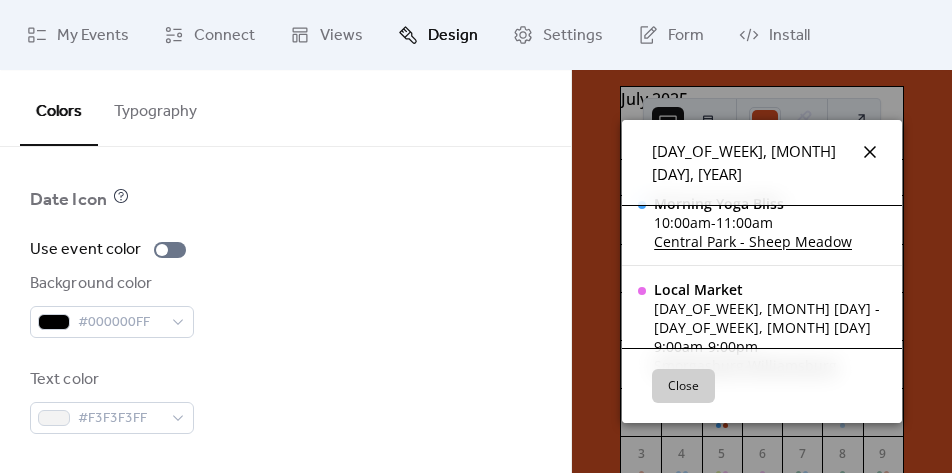 click 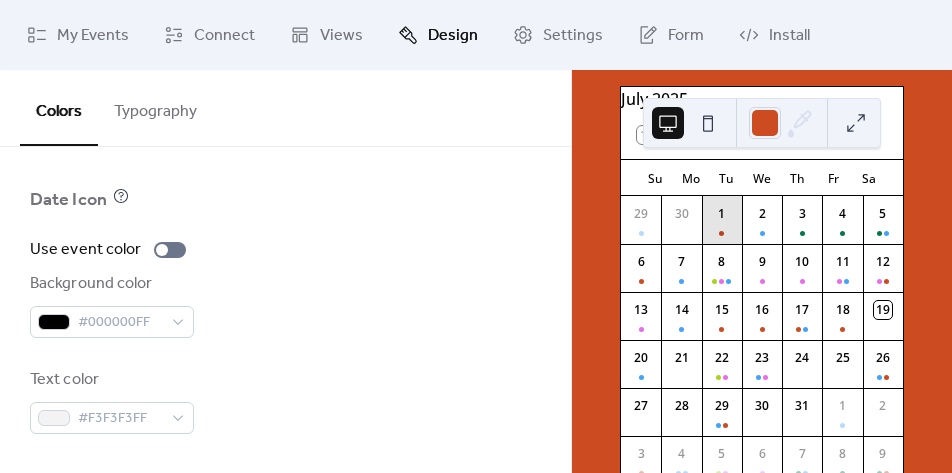click on "1" at bounding box center [722, 220] 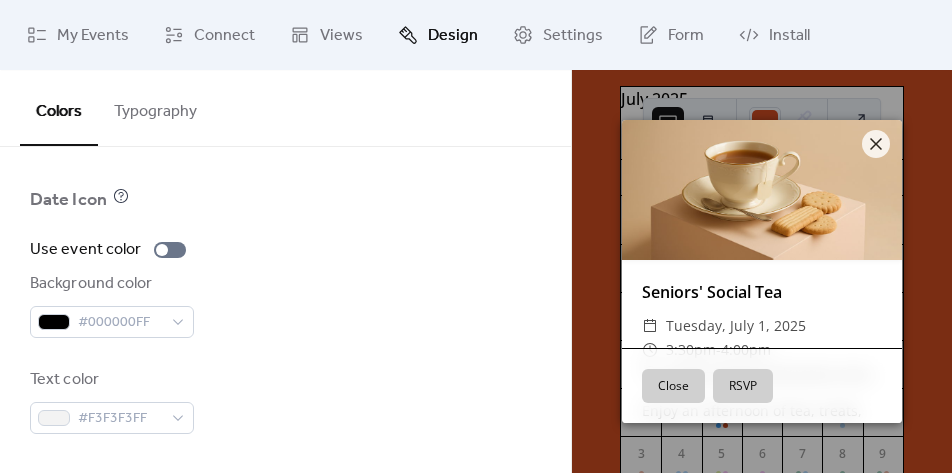 click on "Seniors' Social Tea ​ [DAY_OF_WEEK], [MONTH] [DAY], [YEAR] ​ 3:30pm - 4:00pm ​ [CENTER_NAME] Enjoy an afternoon of tea, treats, and good company at our seniors' social. A perfect occasion to meet new friends, reminisce, and share stories in a warm, friendly setting. We bring the charm of a classic tea party to you. Close RSVP" at bounding box center [762, 271] 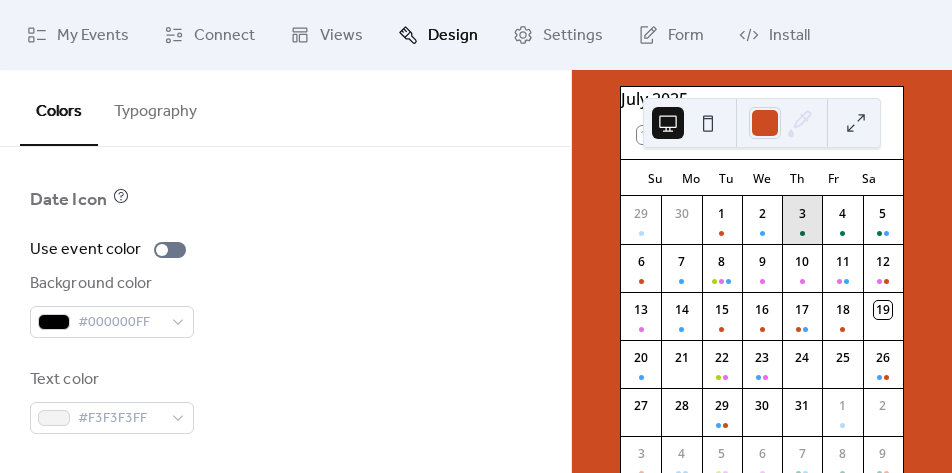 click on "3" at bounding box center [802, 220] 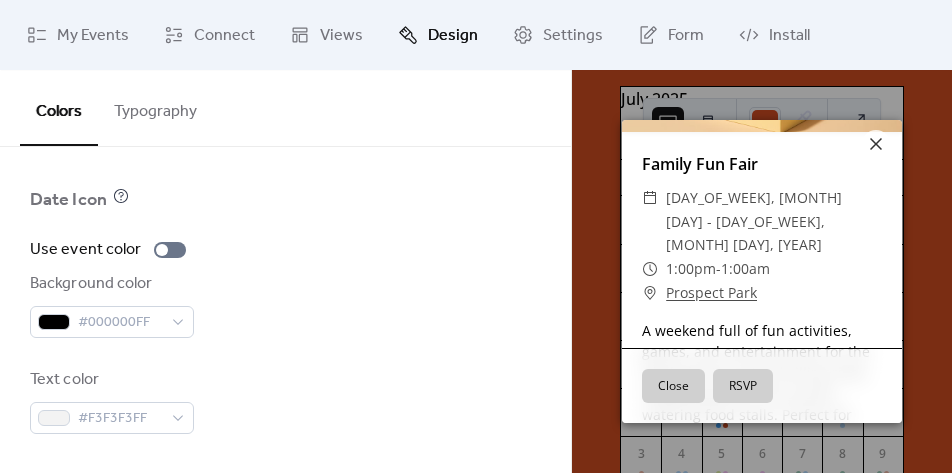 scroll, scrollTop: 0, scrollLeft: 0, axis: both 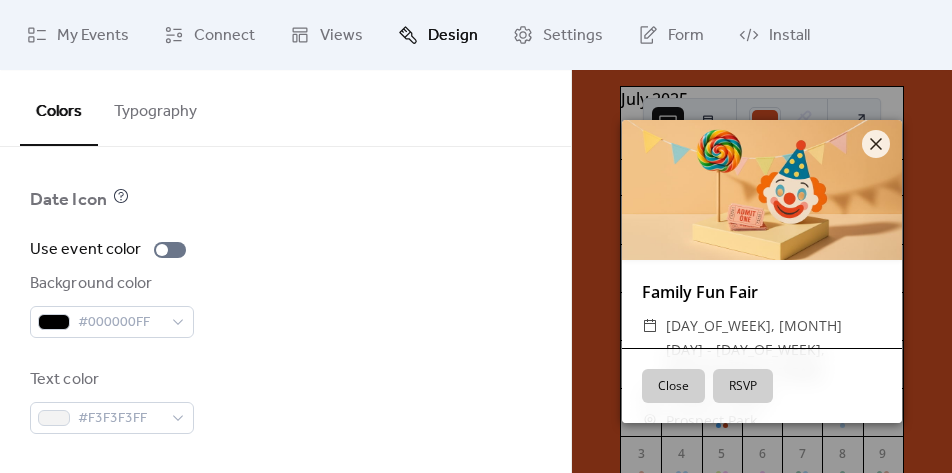 click on "Family Fun Fair ​ [DAY_OF_WEEK], [MONTH] [DAY] - [DAY_OF_WEEK], [MONTH] [DAY], [YEAR] ​ 1:00pm - 1:00am ​ [PARK_NAME] A weekend full of fun activities, games, and entertainment for the whole family. Enjoy thrilling rides, engaging games, and mouth-watering food stalls. Perfect for creating unforgettable memories with your loved ones. Close RSVP" at bounding box center [762, 271] 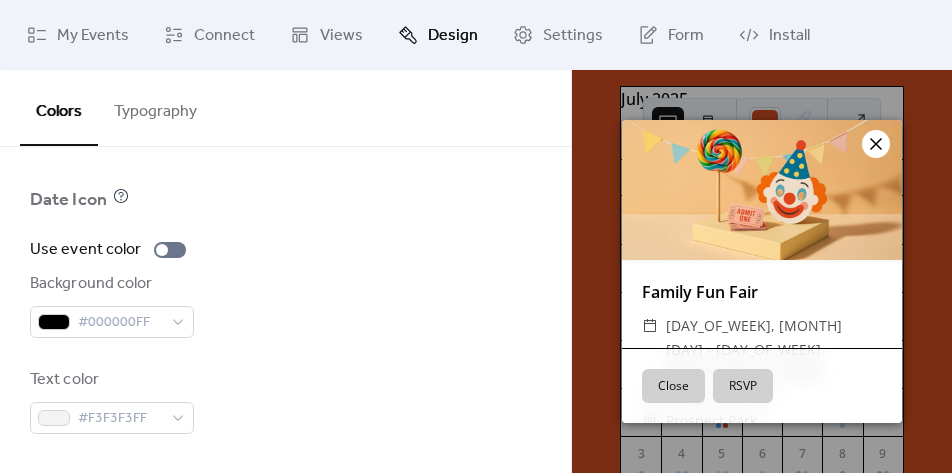 click 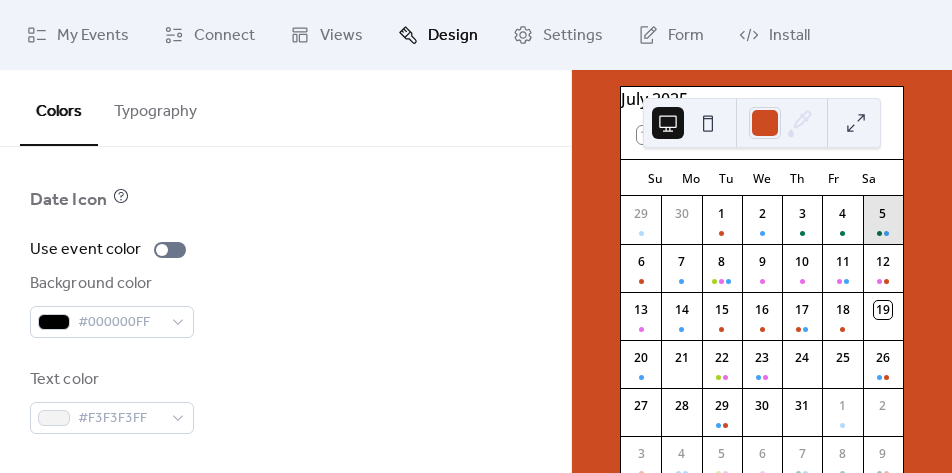 click on "5" at bounding box center [883, 220] 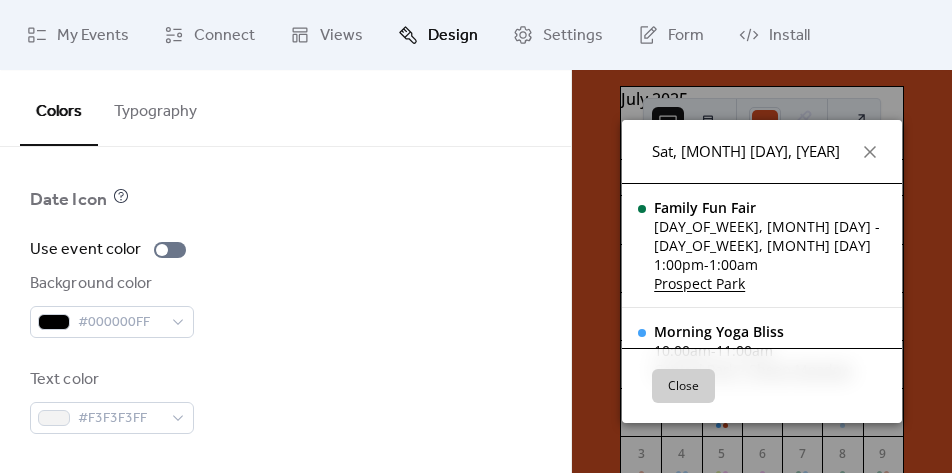 click 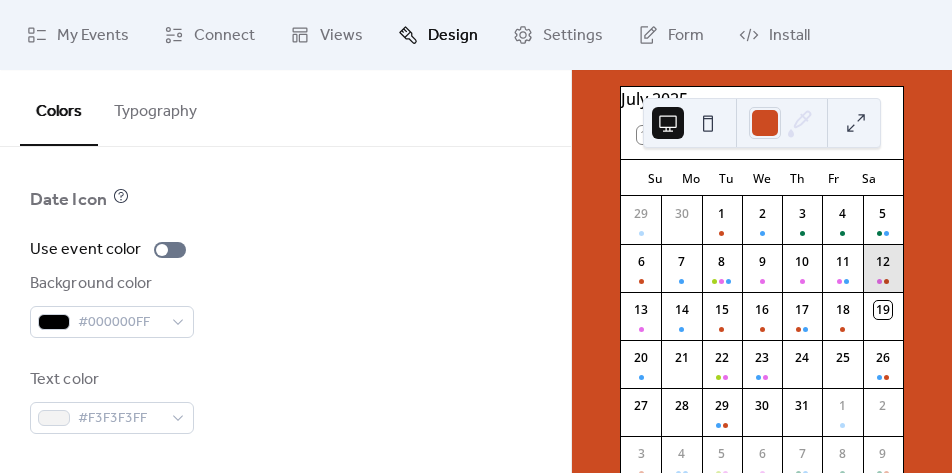 click on "12" at bounding box center (883, 268) 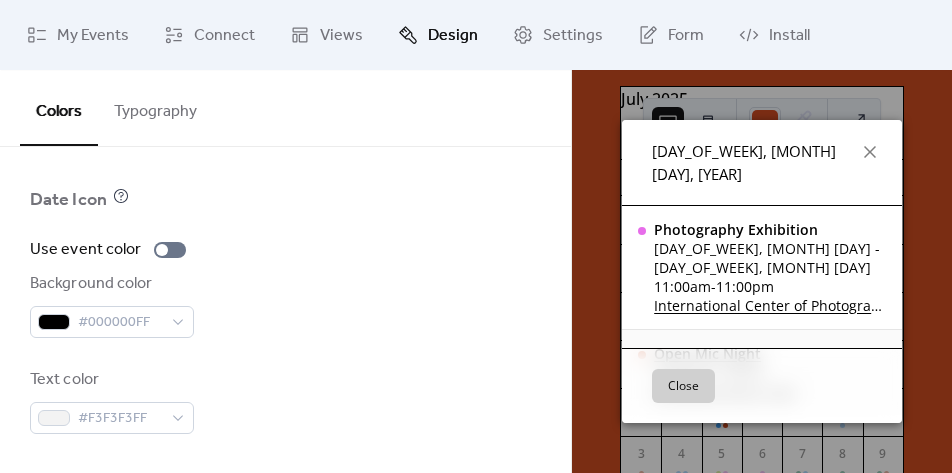 click on "Open Mic Night" at bounding box center (724, 353) 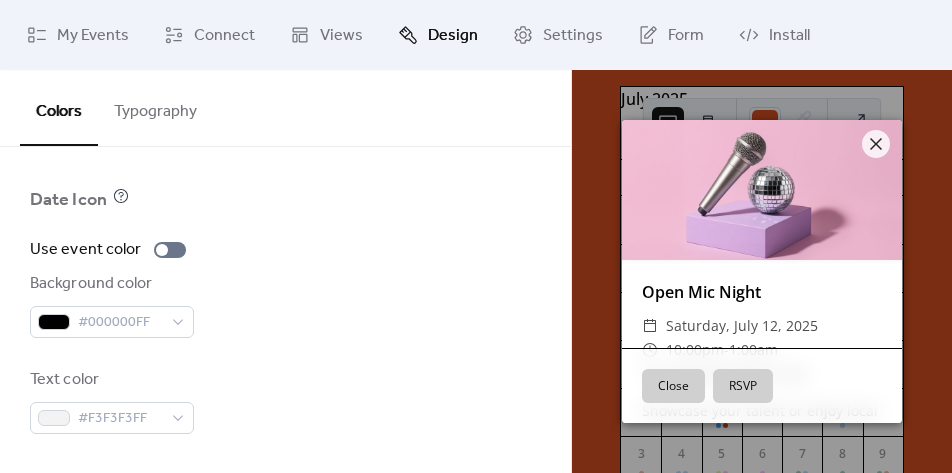 click 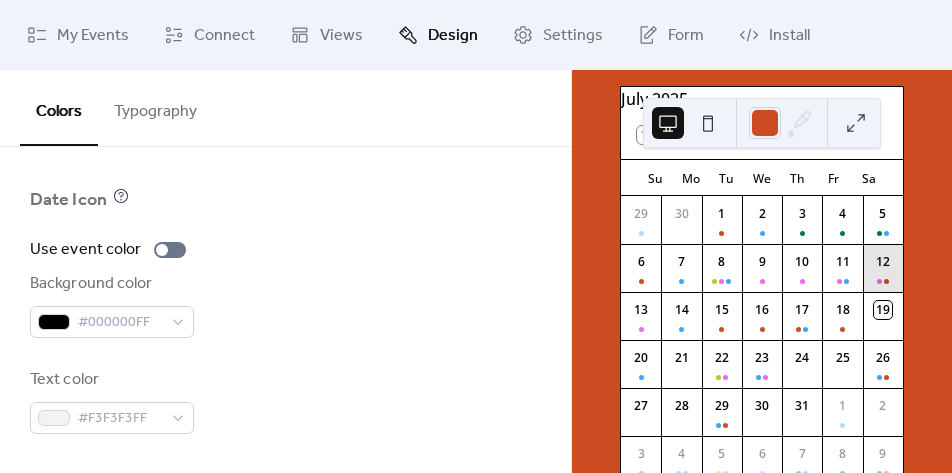 click on "12" at bounding box center [883, 268] 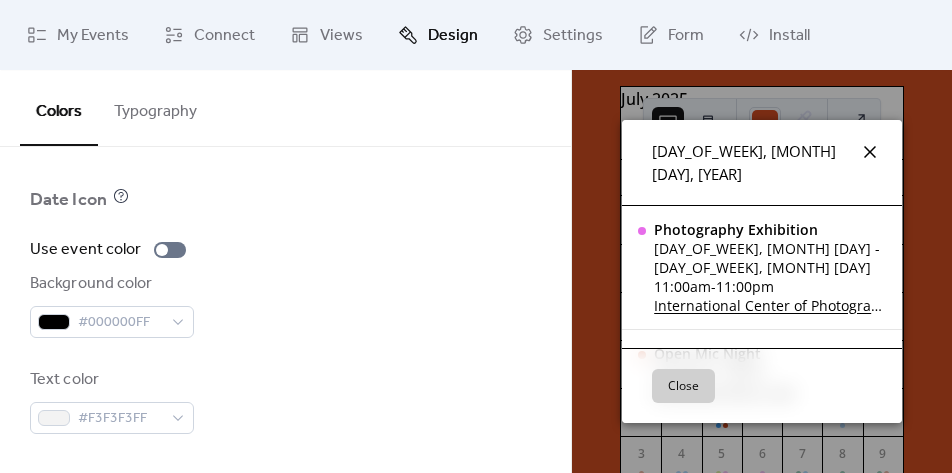 click 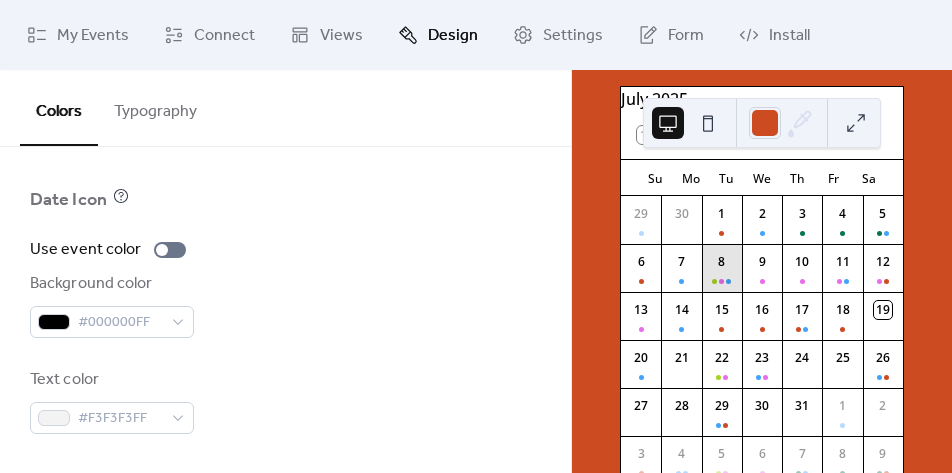 click on "8" at bounding box center (722, 268) 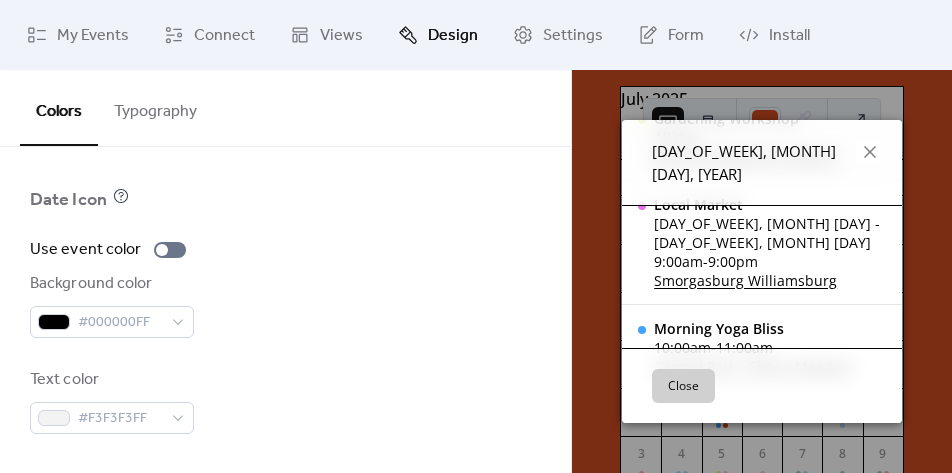 scroll, scrollTop: 0, scrollLeft: 0, axis: both 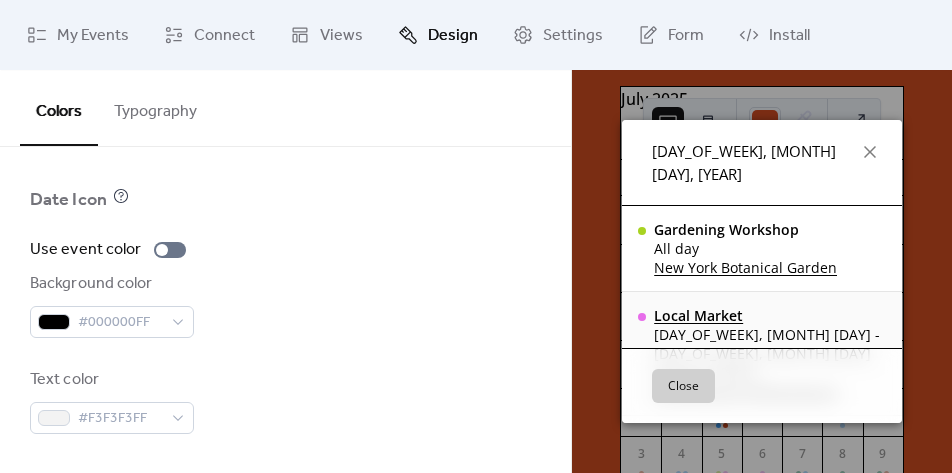click on "Local Market" at bounding box center [770, 315] 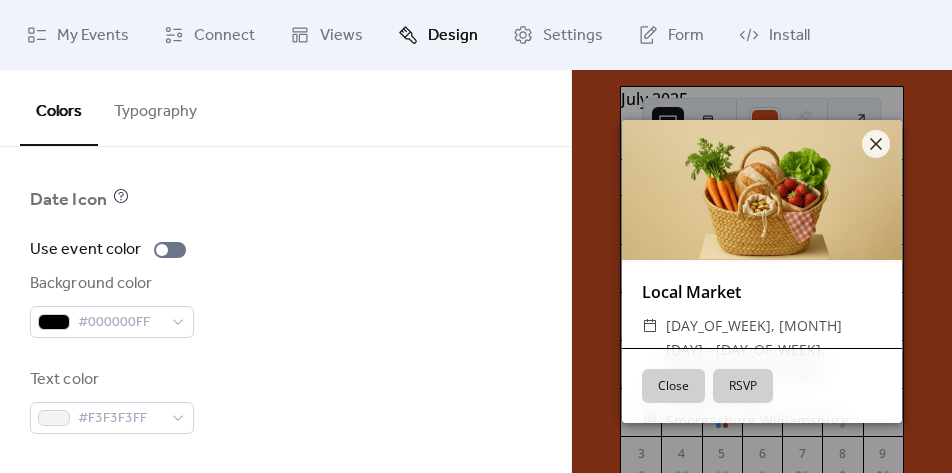 click on "Local Market ​ [DAY_OF_WEEK], [MONTH] [DAY] - [DAY_OF_WEEK], [MONTH] [DAY], [YEAR] ​ 9:00am - 9:00pm ​ Smorgasburg [CITY] Explore the heart and soul of our community at the Local Market Day! Wander through a vibrant tapestry of stalls showcasing the finest local produce, handcrafted goods, and unique artisanal creations. Meet the friendly faces behind each product, enjoy live music, and taste a variety of delicious, locally-sourced foods. Close RSVP" at bounding box center (762, 271) 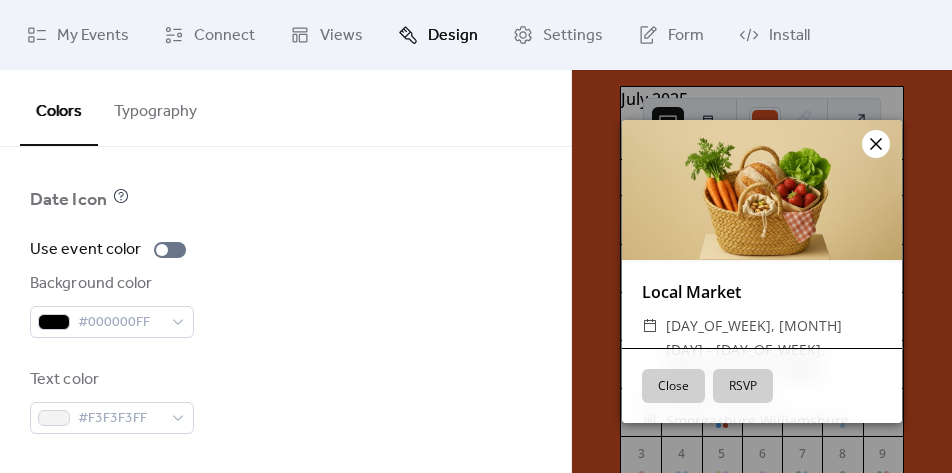 click 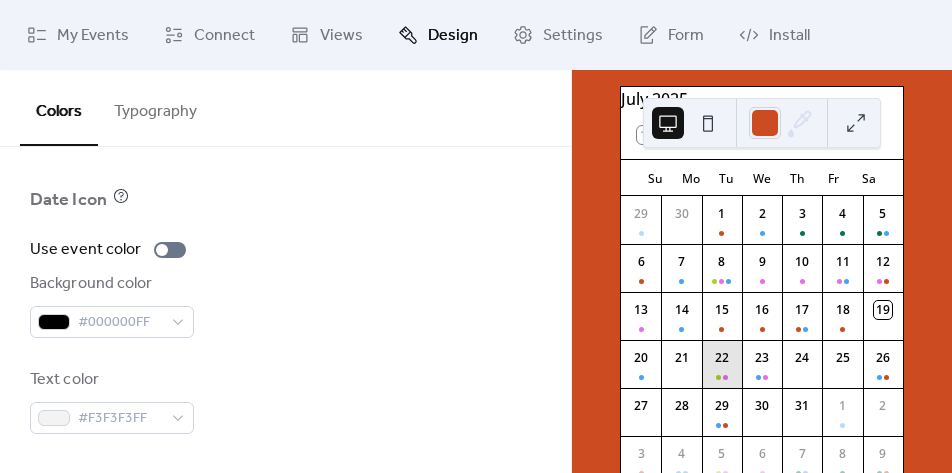 scroll, scrollTop: 160, scrollLeft: 0, axis: vertical 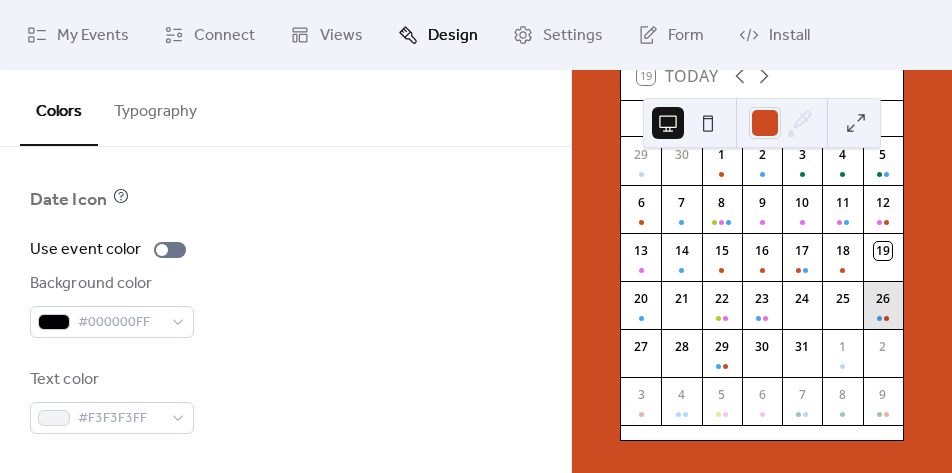 click on "26" at bounding box center [883, 305] 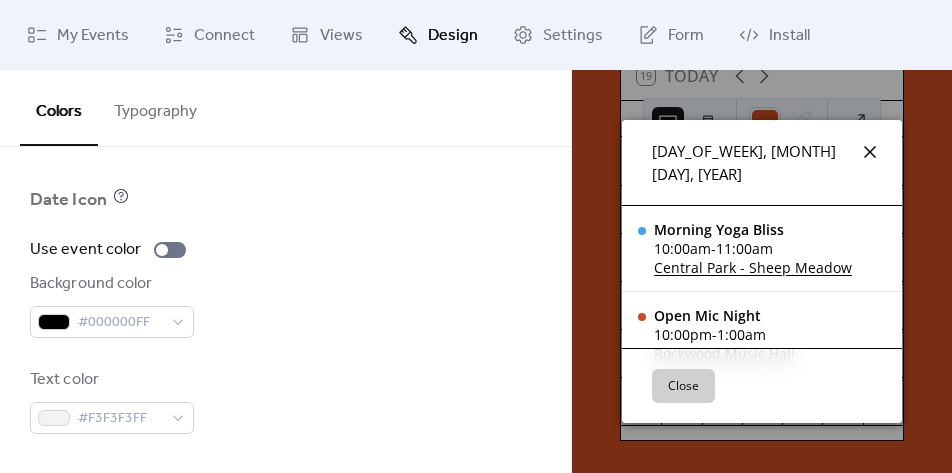 click 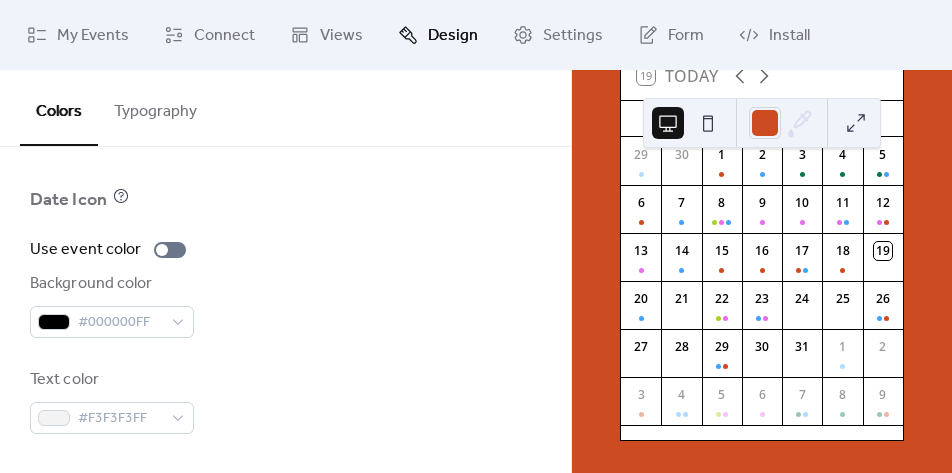 click on "21" at bounding box center [681, 296] 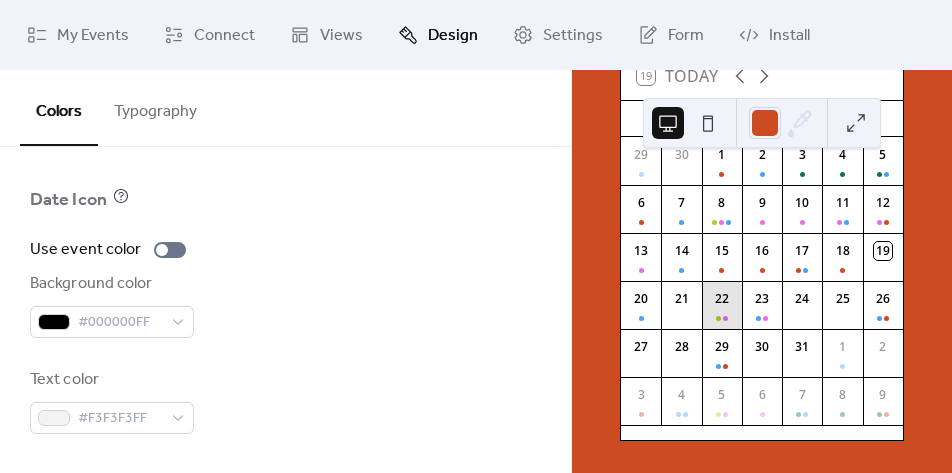 click on "22" at bounding box center [722, 305] 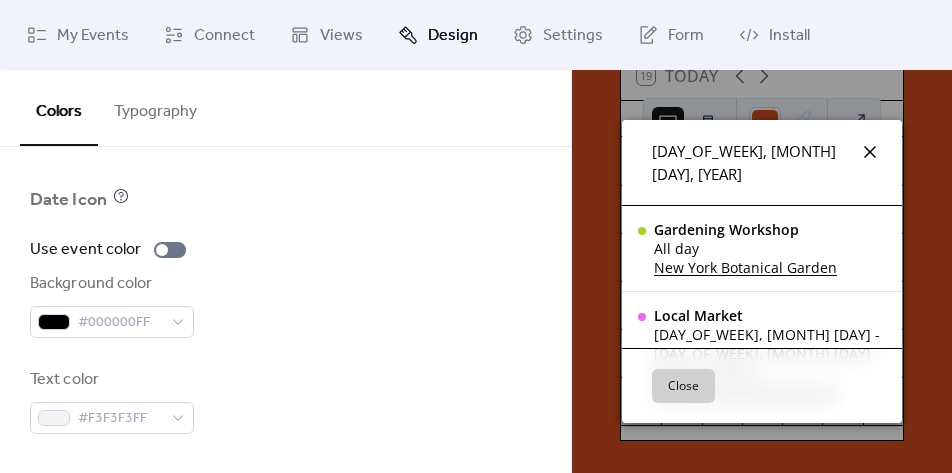 click 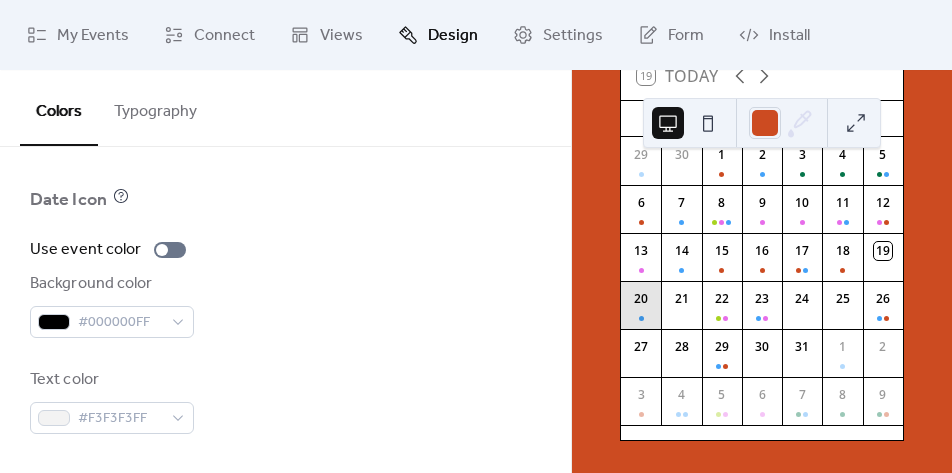 click on "20" at bounding box center (641, 305) 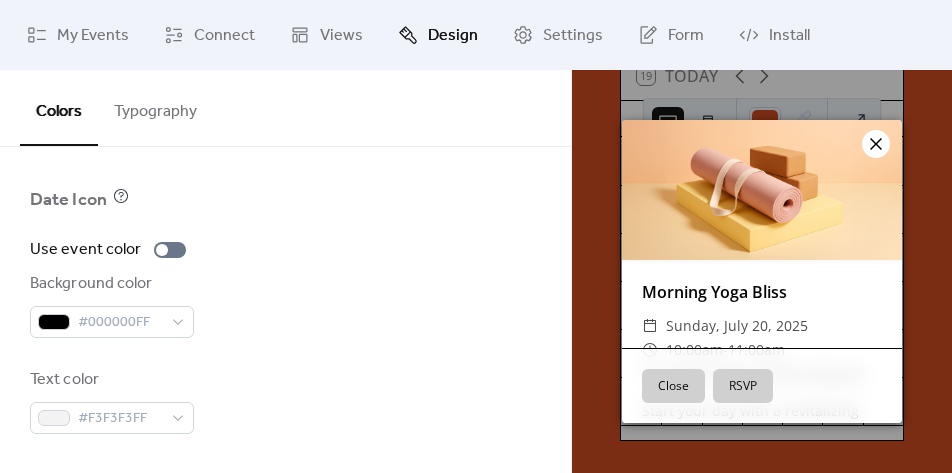 click 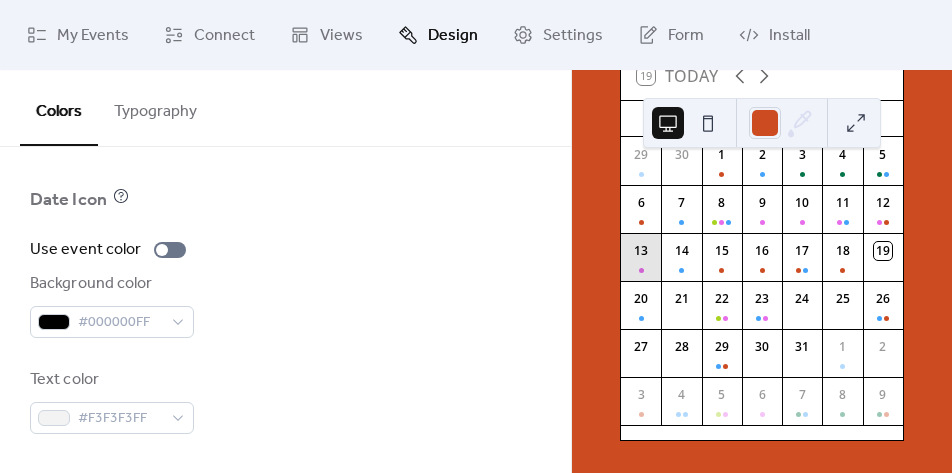 click on "13" at bounding box center (641, 257) 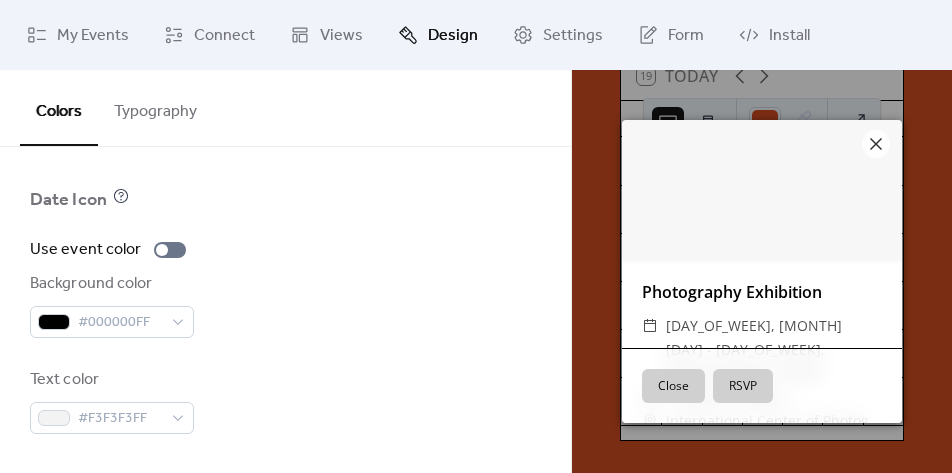 click on "Color Presets Calendar Background color #FFFFFFFF Text color #000000FF Border color #000000FF Inner border color #000000FF Inner background color #FFFFFFFF Default event color #CC4B21FF Header Background color #FFFFFFFF Text color #000000FF Border color #000000FF Event card Background color #FFFFFFFF Month View Highlight busy days Busy day background color #F8F8F8FF Date Icon   Use event color Background color #000000FF Text color #F3F3F3FF" at bounding box center [285, -495] 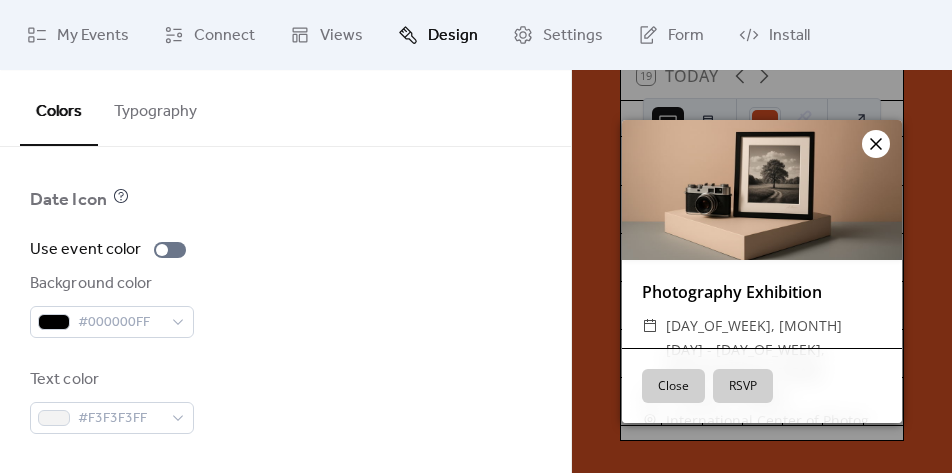 click 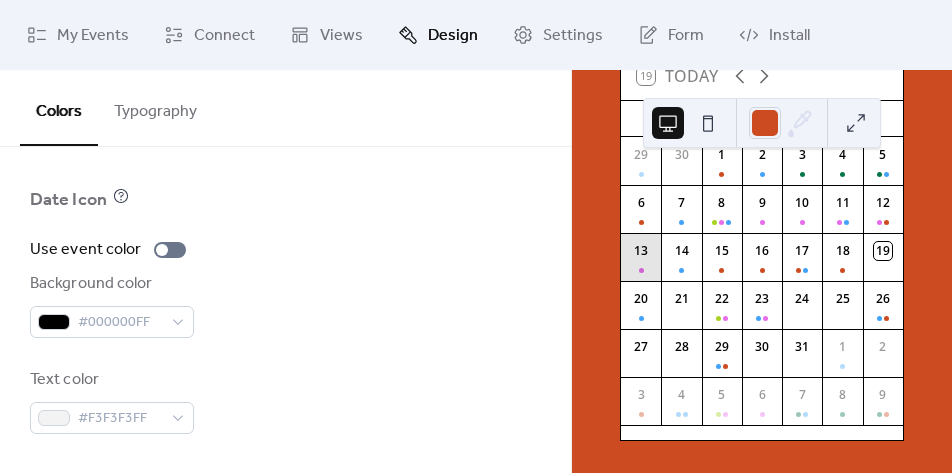 click on "13" at bounding box center (641, 257) 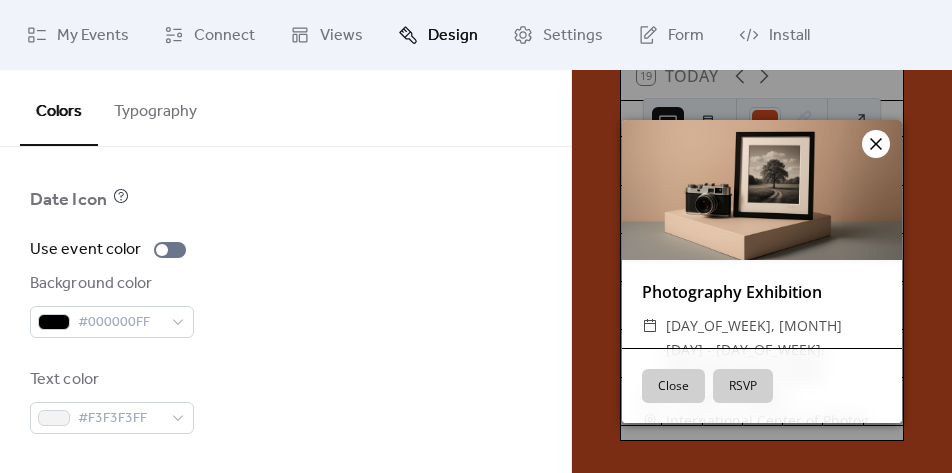 click 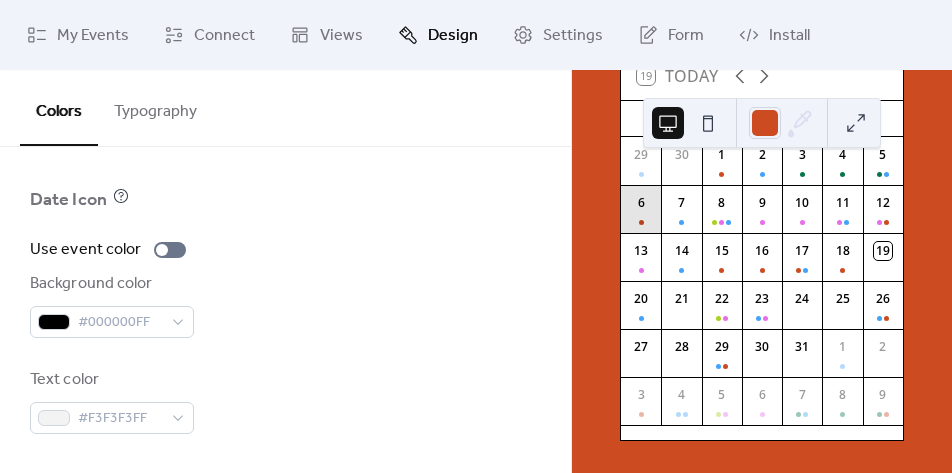 click on "6" at bounding box center [641, 209] 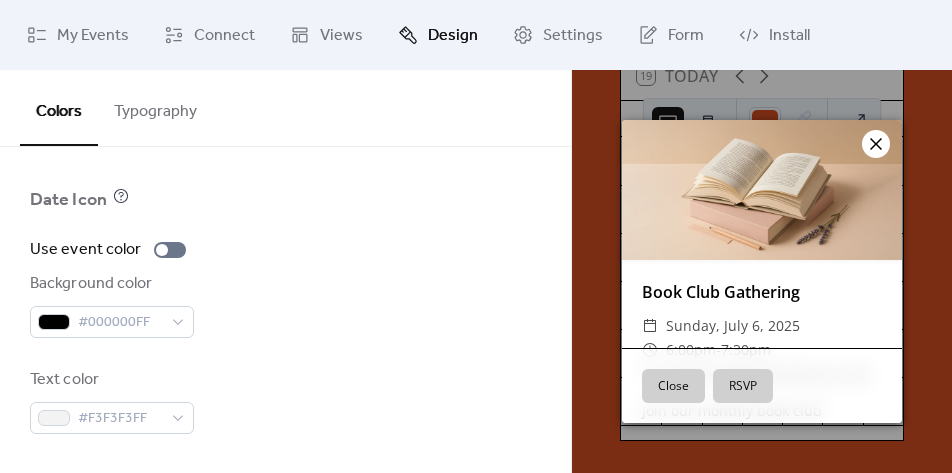 click 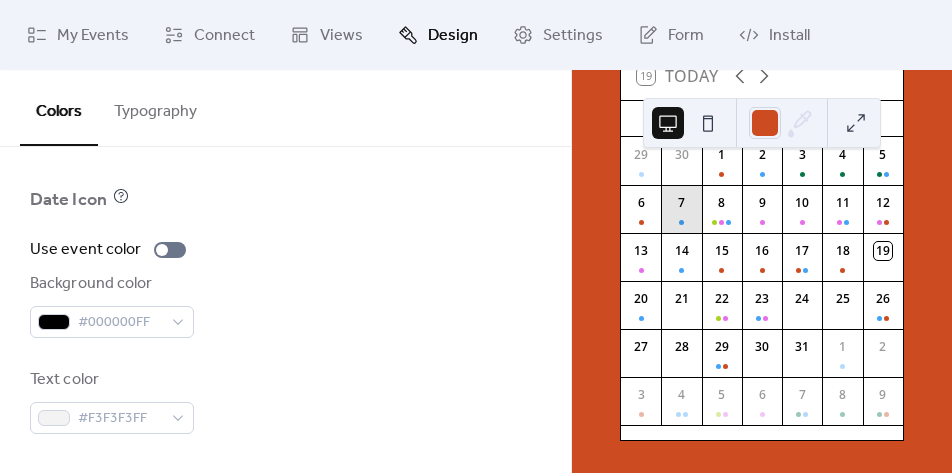 click on "7" at bounding box center [681, 209] 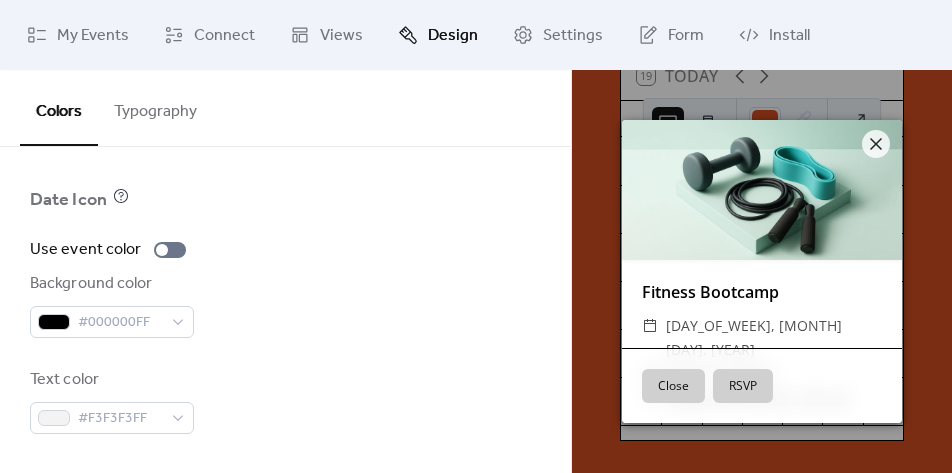 click at bounding box center [762, 190] 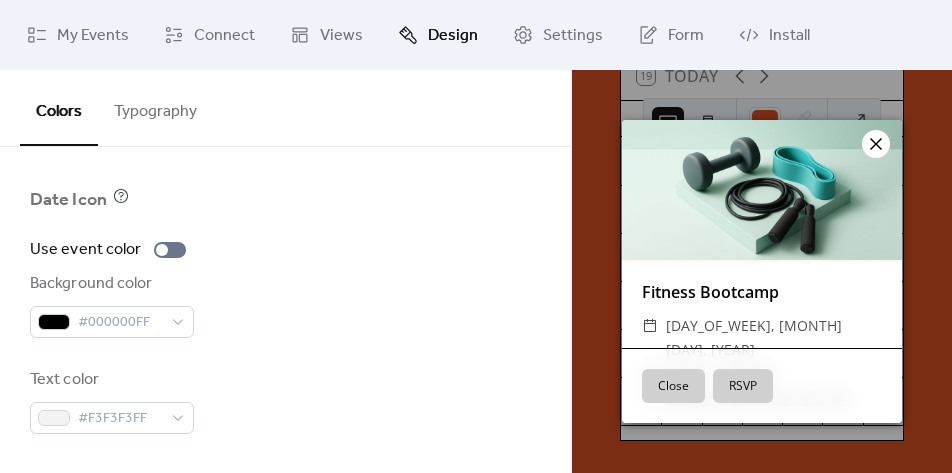 click 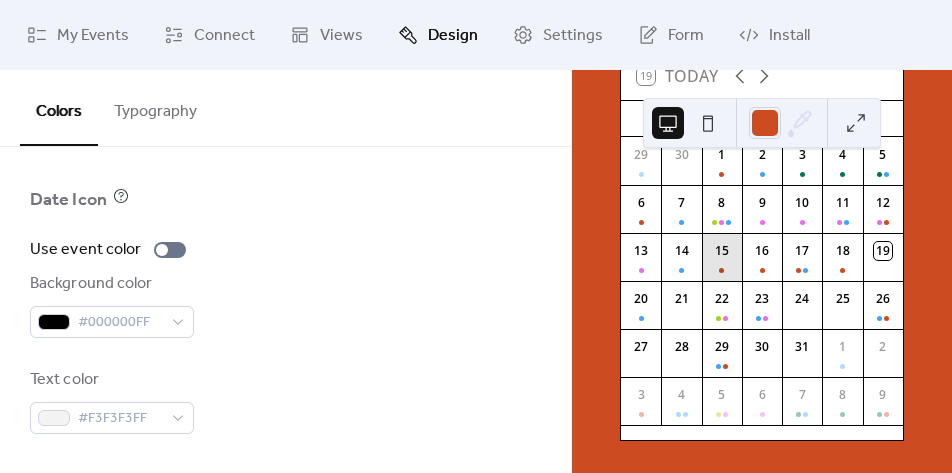 click on "15" at bounding box center [722, 257] 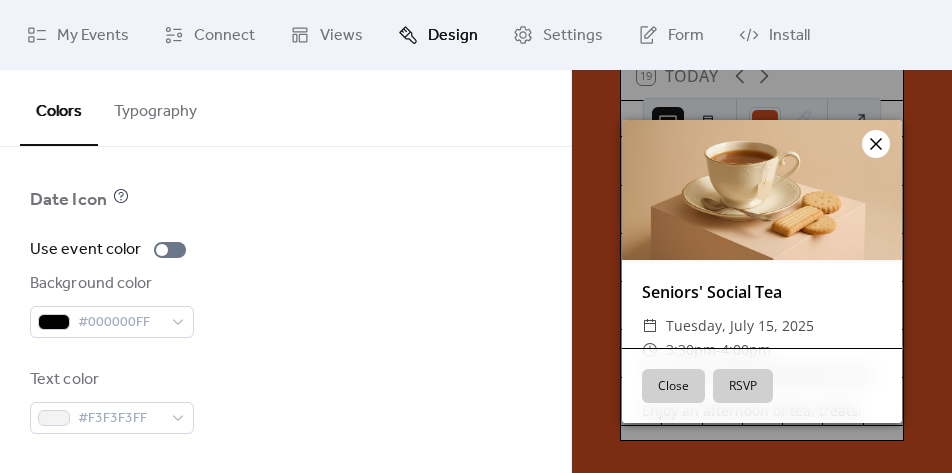 click 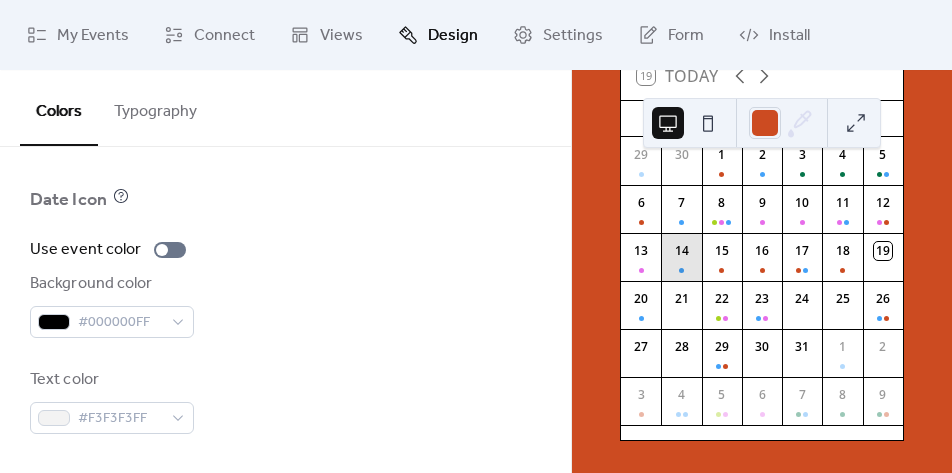 click on "14" at bounding box center (681, 257) 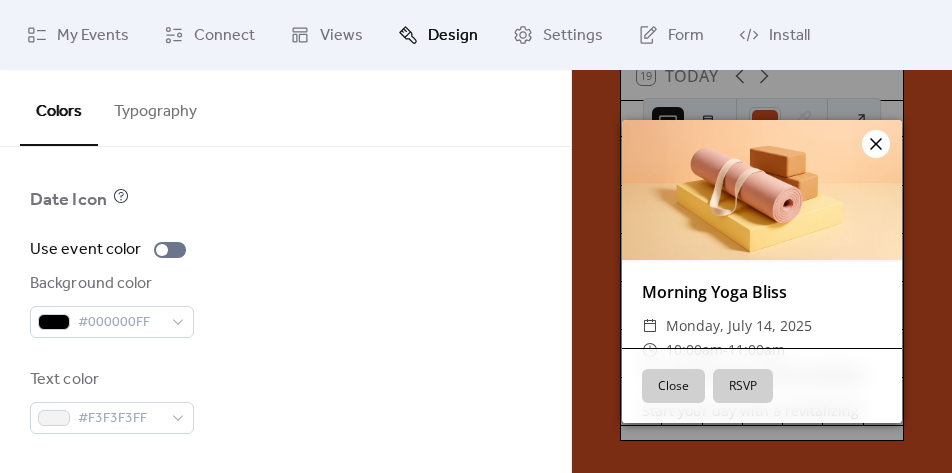 click 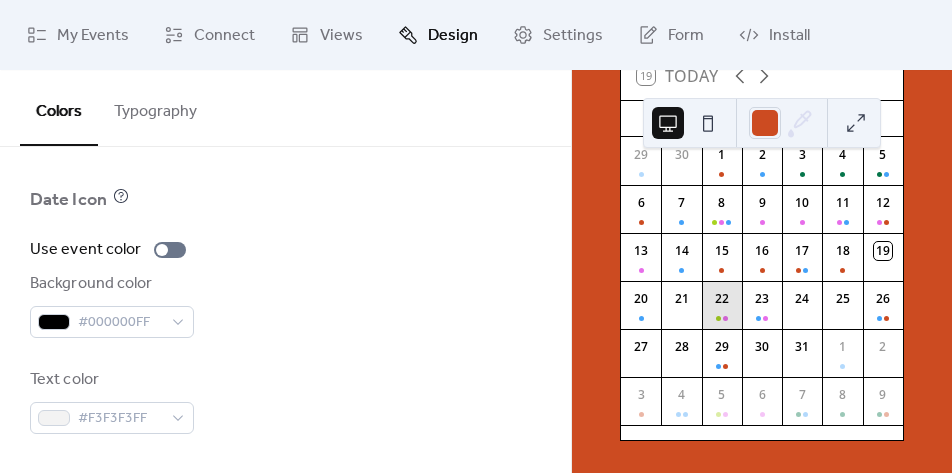 click on "22" at bounding box center (722, 305) 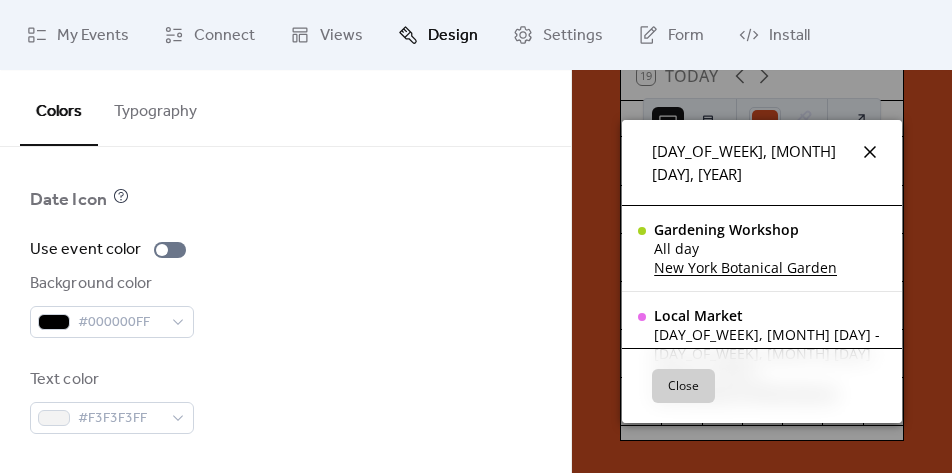click 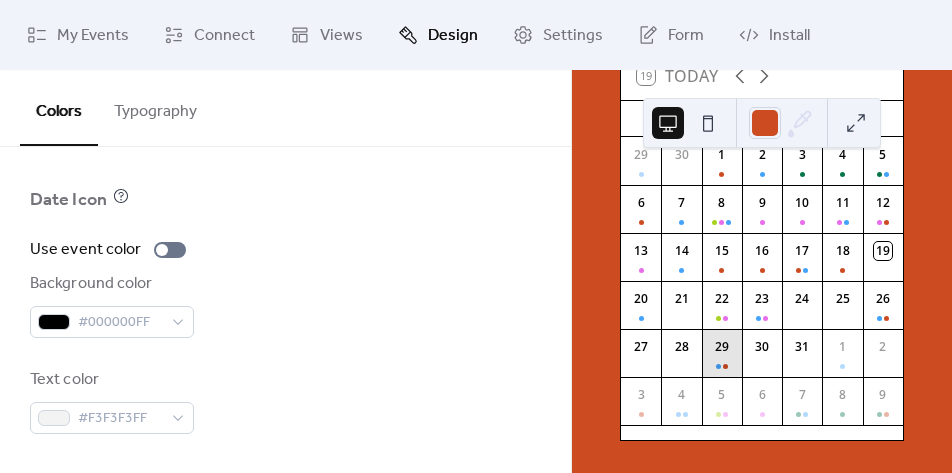 click on "29" at bounding box center [722, 353] 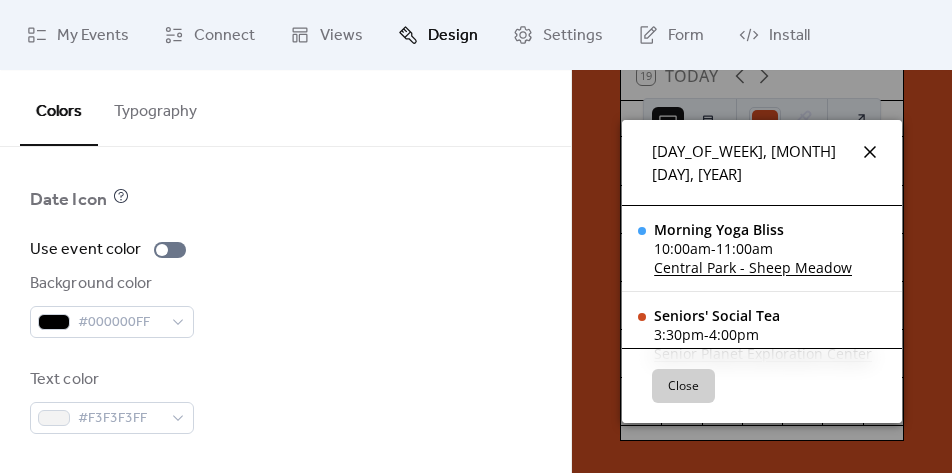 click 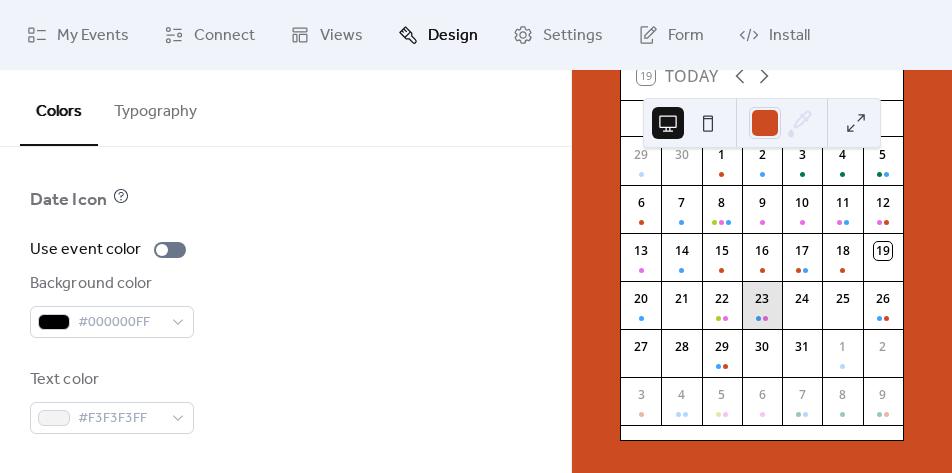 click on "23" at bounding box center [762, 305] 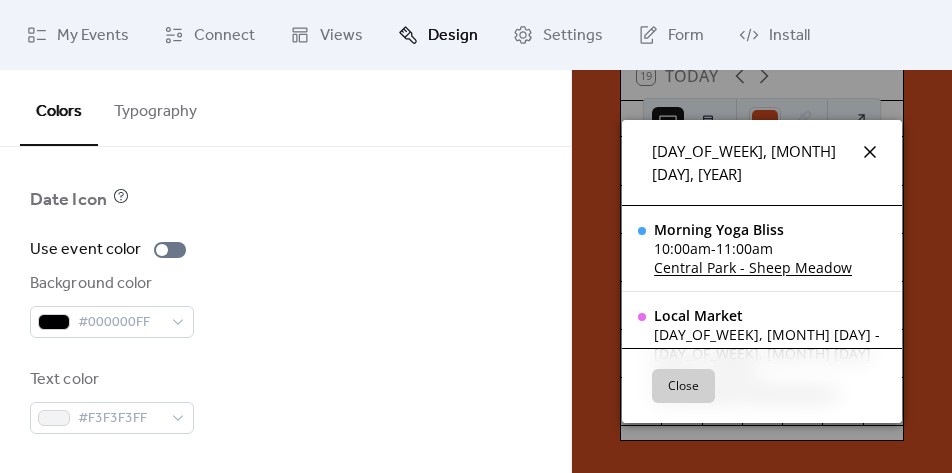 click 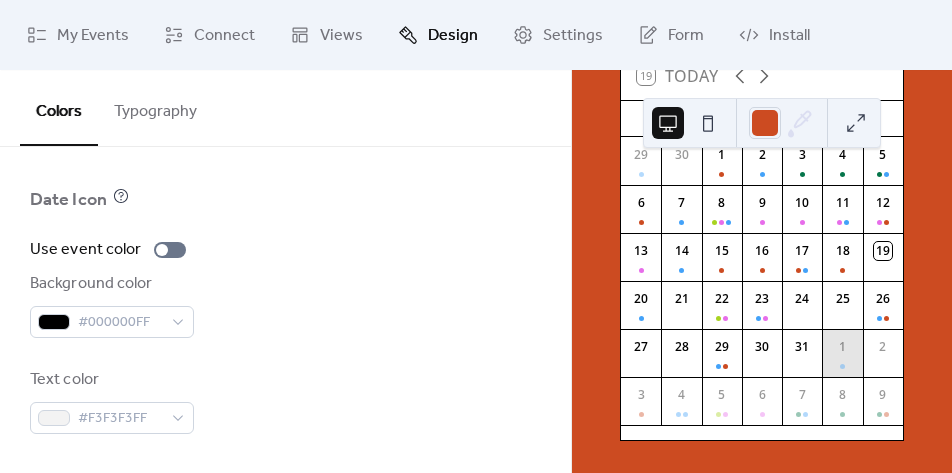 click on "1" at bounding box center [842, 344] 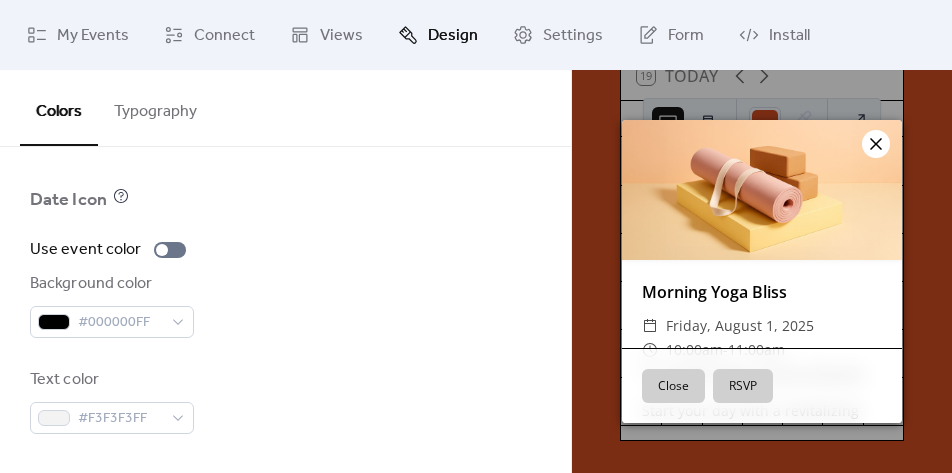 click 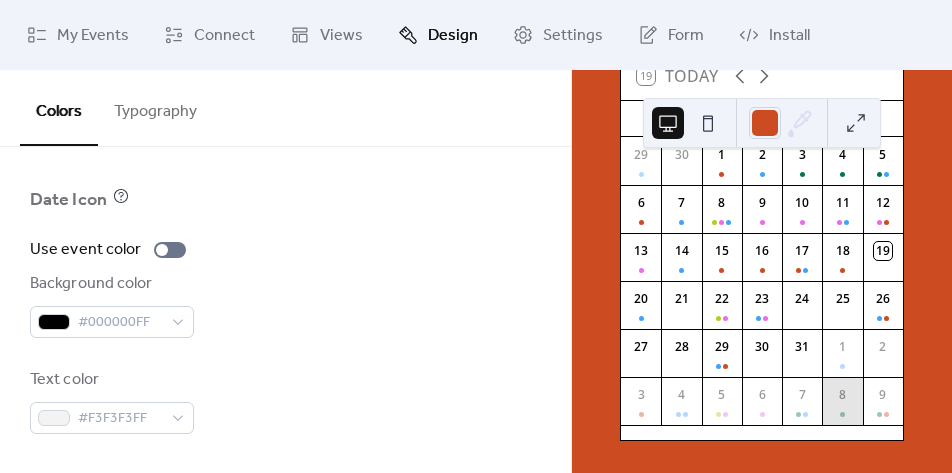 click on "8" at bounding box center (843, 395) 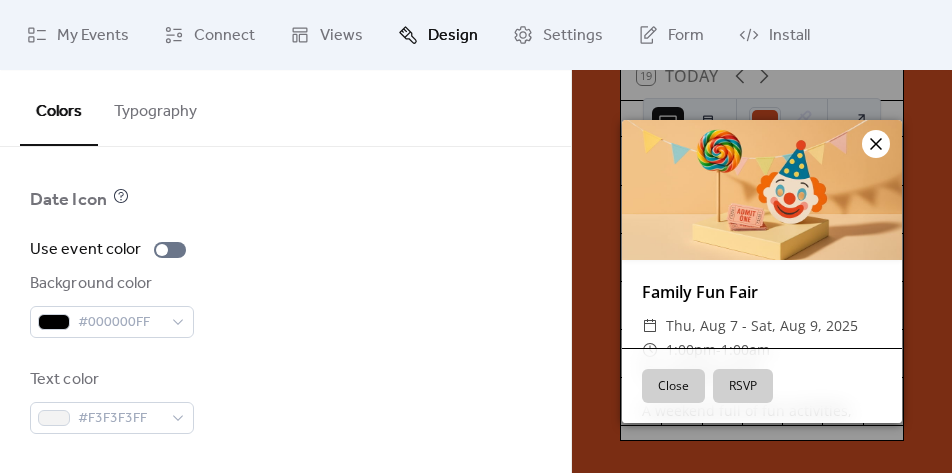 click 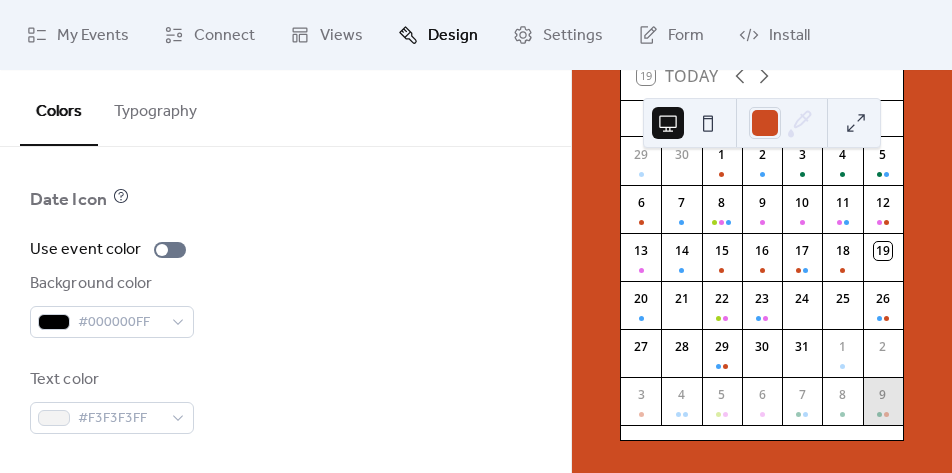 click on "9" at bounding box center [883, 401] 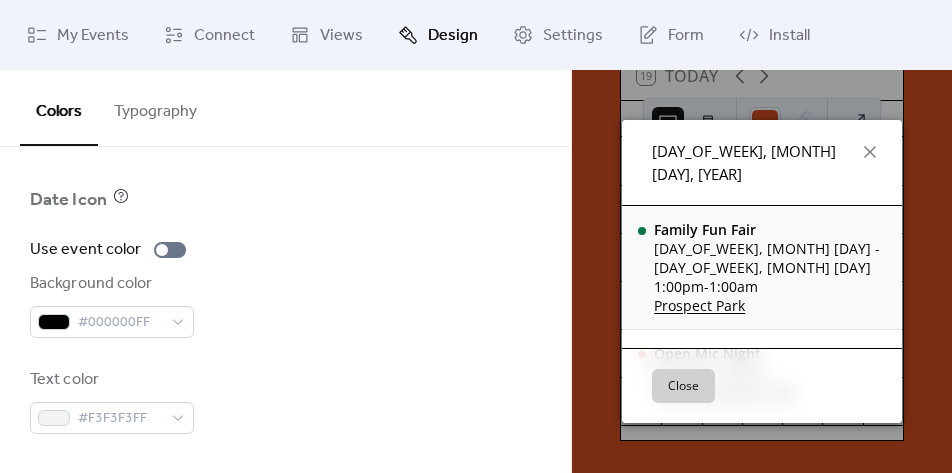 scroll, scrollTop: 26, scrollLeft: 0, axis: vertical 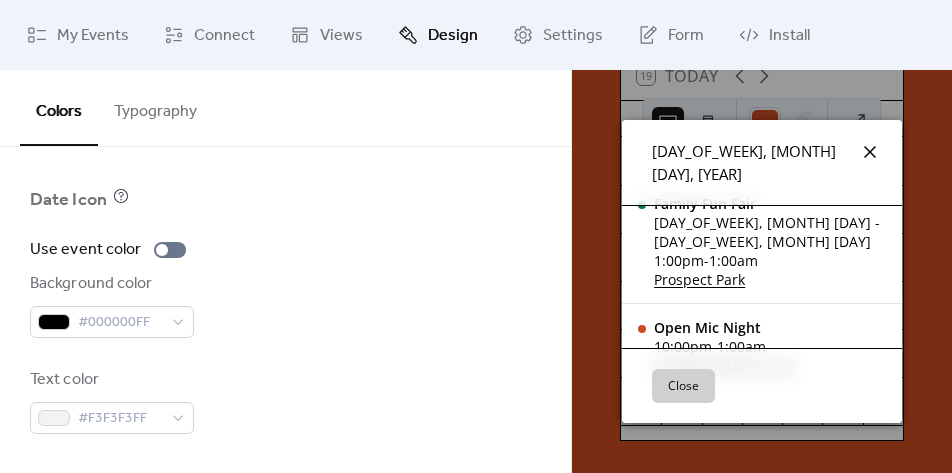click 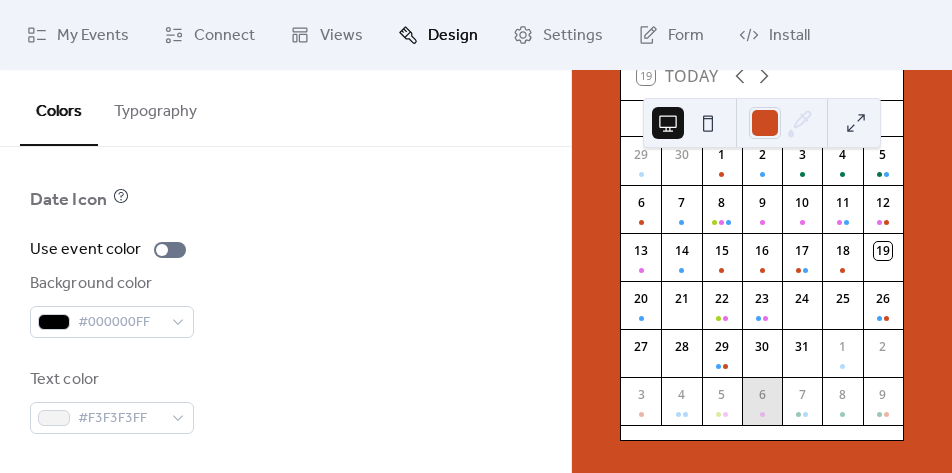 click on "6" at bounding box center [762, 401] 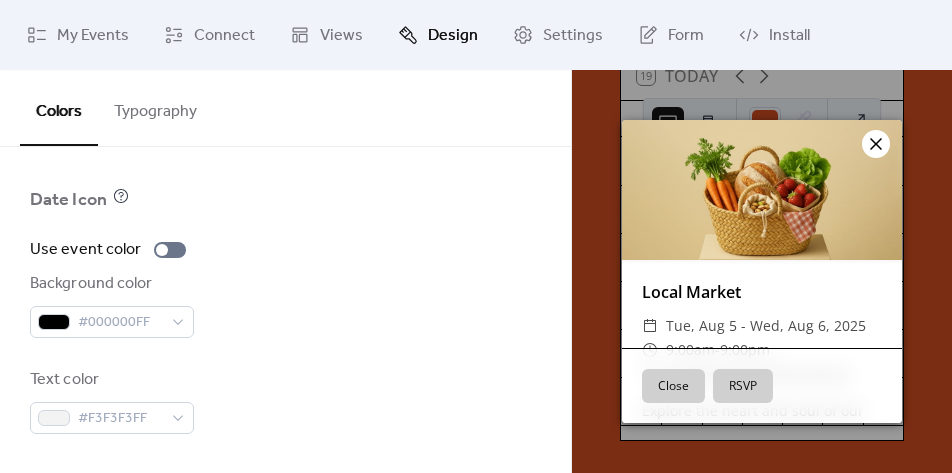 click at bounding box center [876, 144] 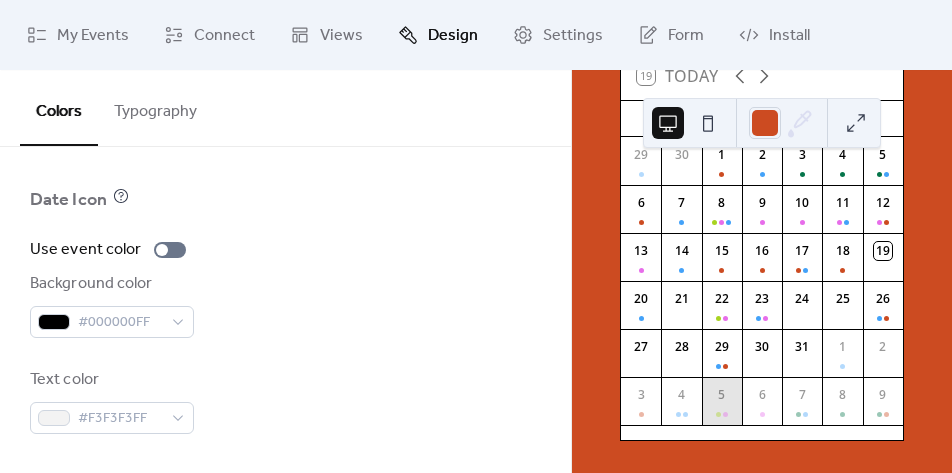 click on "5" at bounding box center (722, 392) 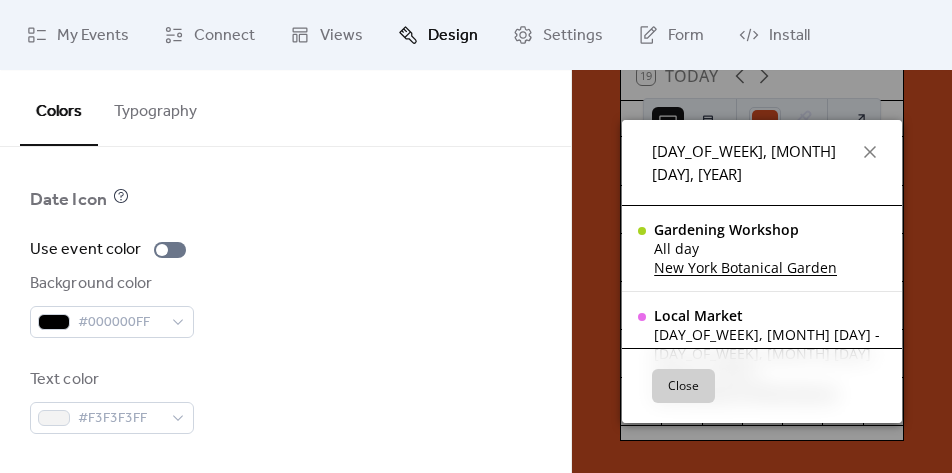 click on "Close" at bounding box center (762, 385) 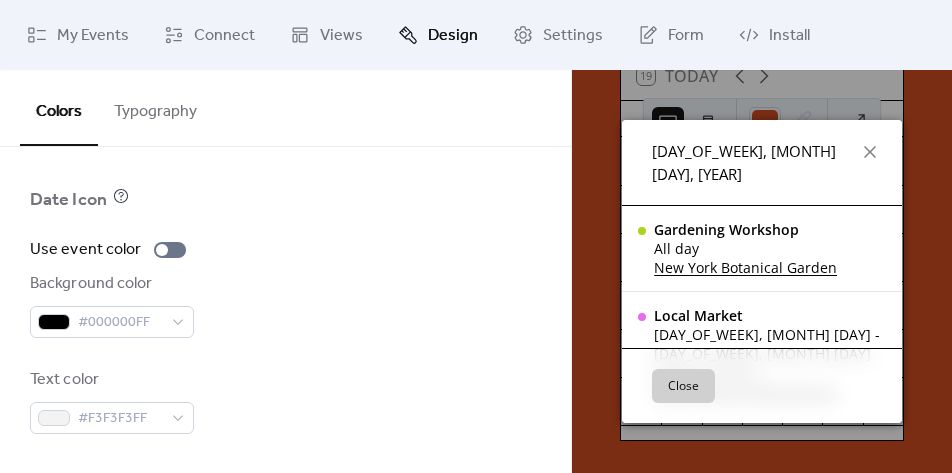 click 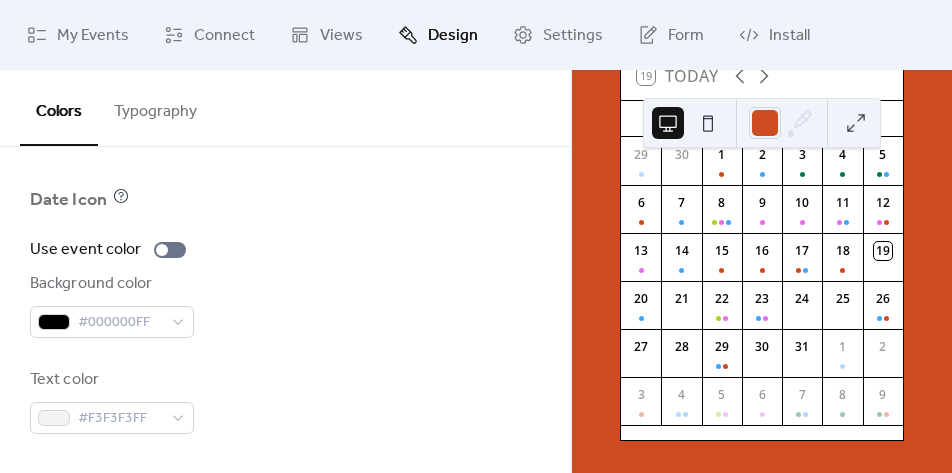 click on "Use event color Background color #000000FF Text color #F3F3F3FF" at bounding box center [285, 336] 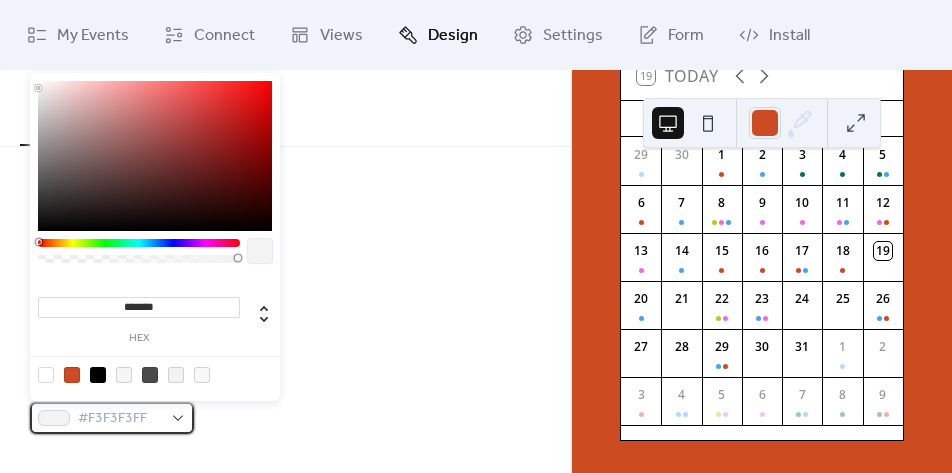 click on "#F3F3F3FF" at bounding box center [120, 419] 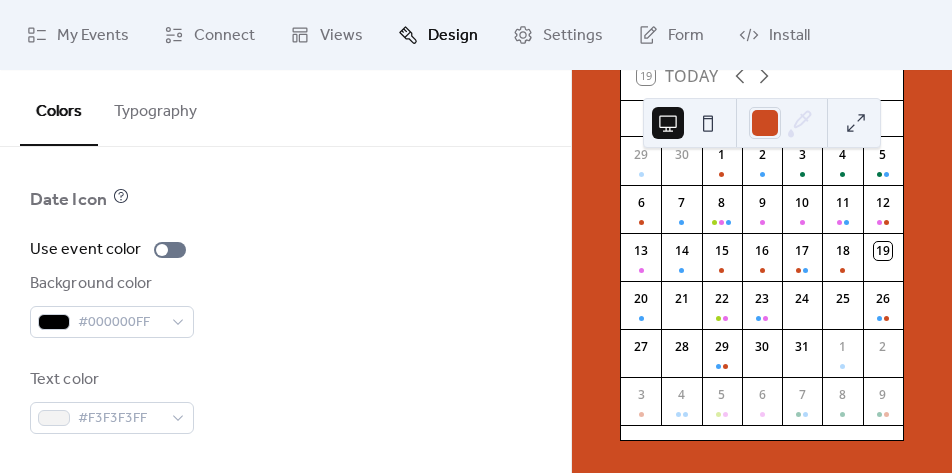 click on "[MONTH] [YEAR] 19 Today Su Mo Tu We Th Fr Sa 29 30 1 2 3 4 5 6 7 8 9 10 11 12 13 14 15 16 17 18 19 20 21 22 23 24 25 26 27 28 29 30 31 1 2 3 4 5 6 7 8 9" at bounding box center [762, 271] 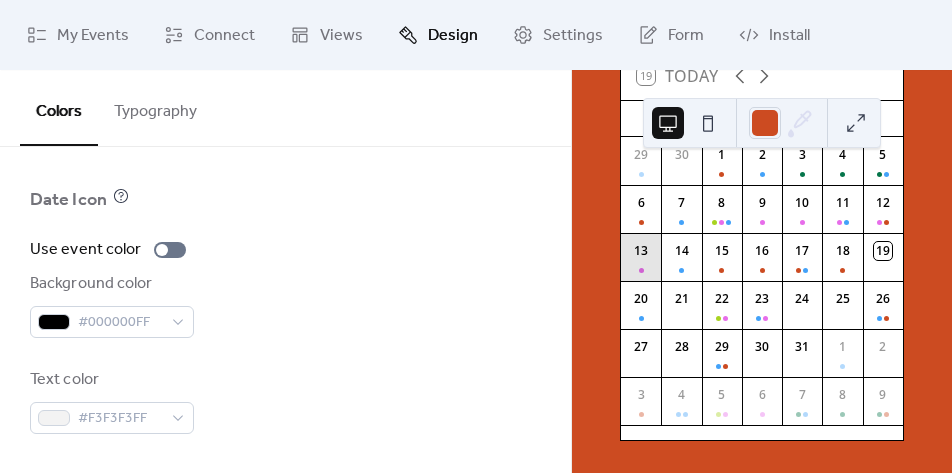 click on "13" at bounding box center (641, 257) 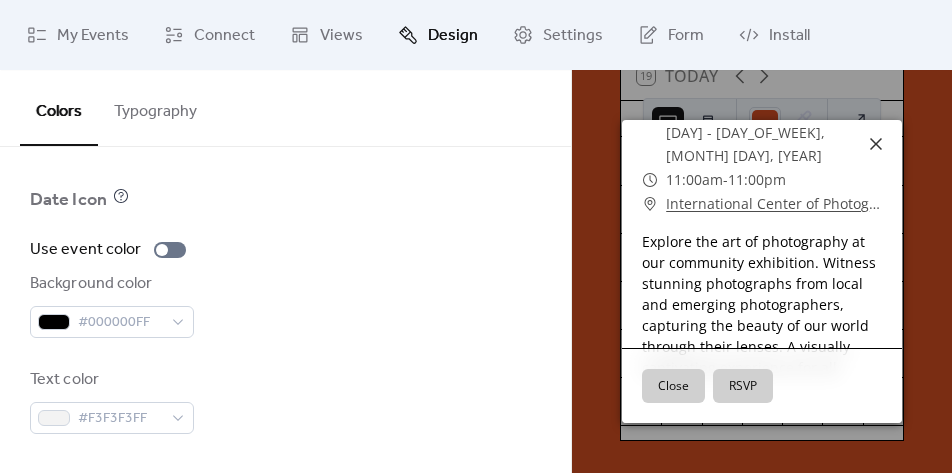 scroll, scrollTop: 126, scrollLeft: 0, axis: vertical 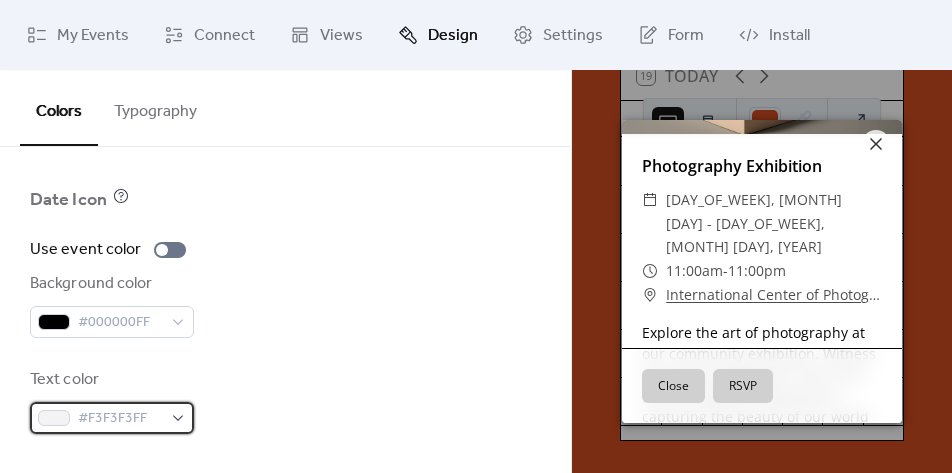 click on "#F3F3F3FF" at bounding box center [112, 418] 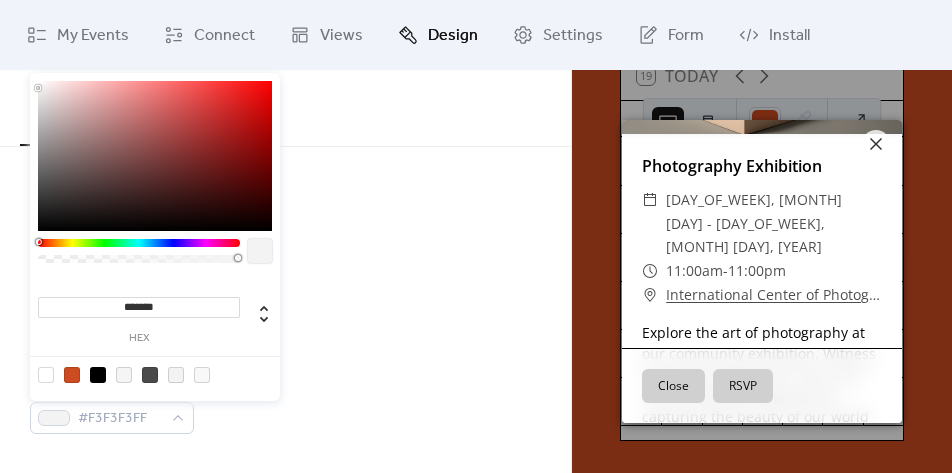 click at bounding box center (98, 375) 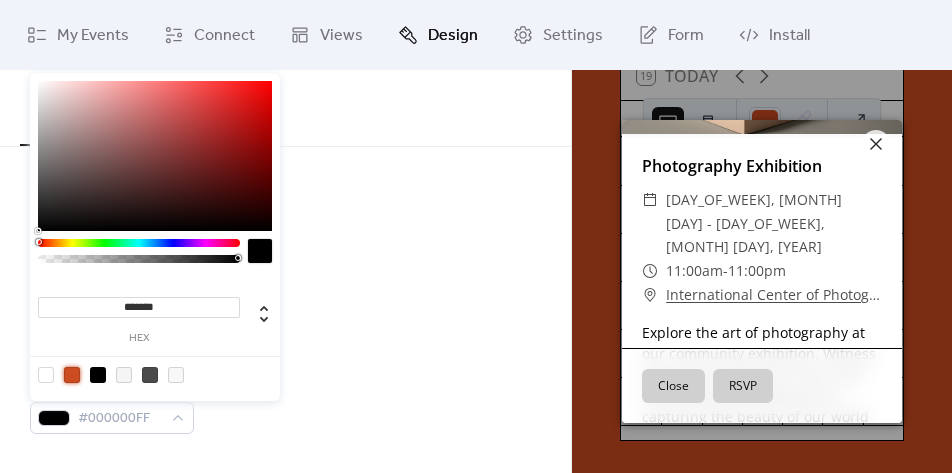 click at bounding box center [72, 375] 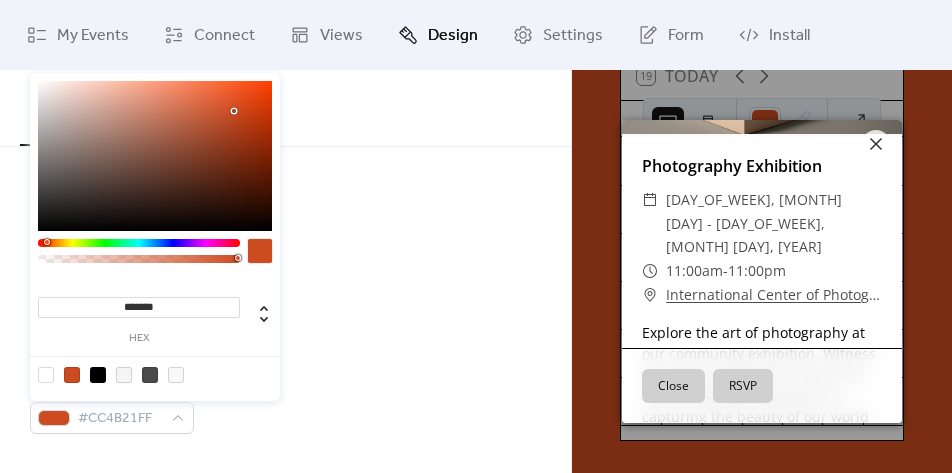 click at bounding box center (124, 375) 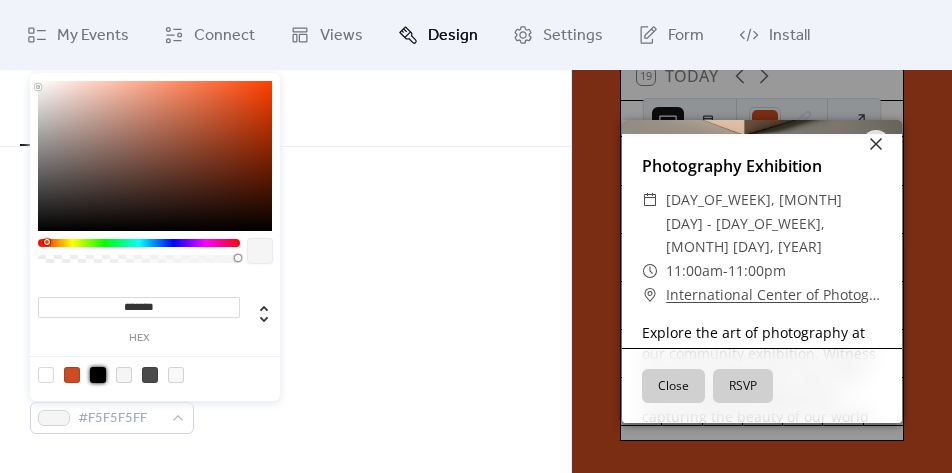 click at bounding box center (98, 375) 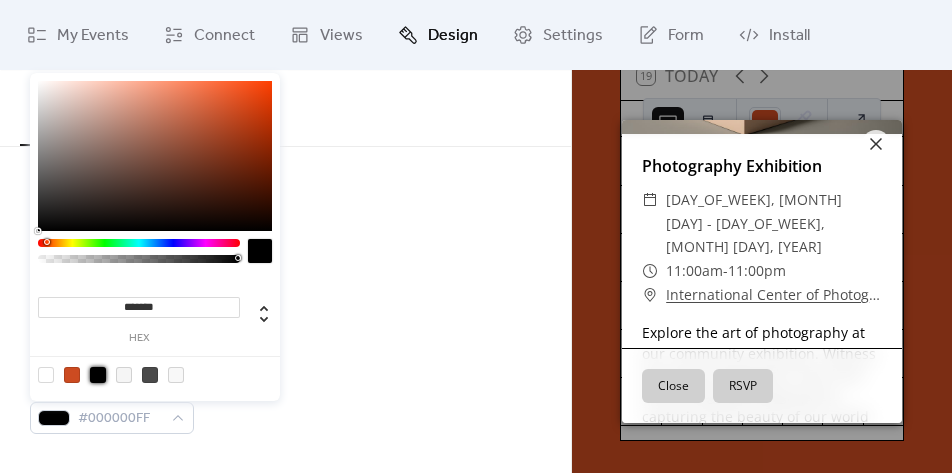 click on "Text color #000000FF" at bounding box center [285, 401] 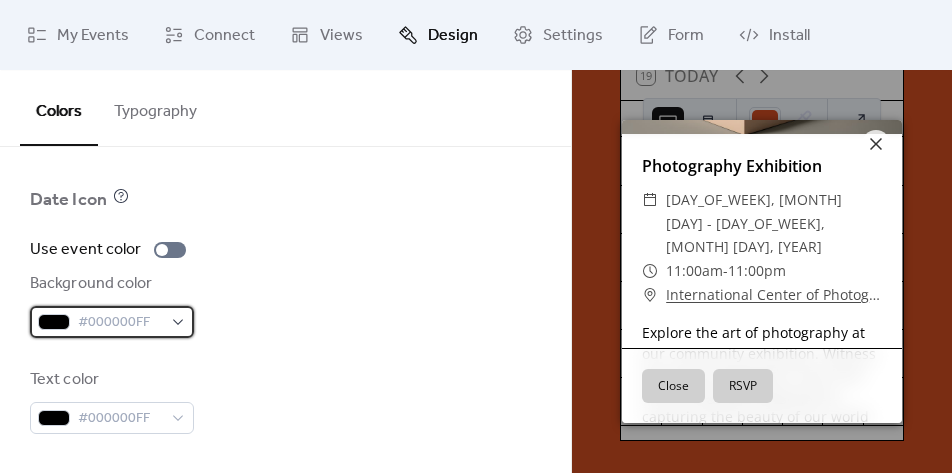 click at bounding box center [54, 322] 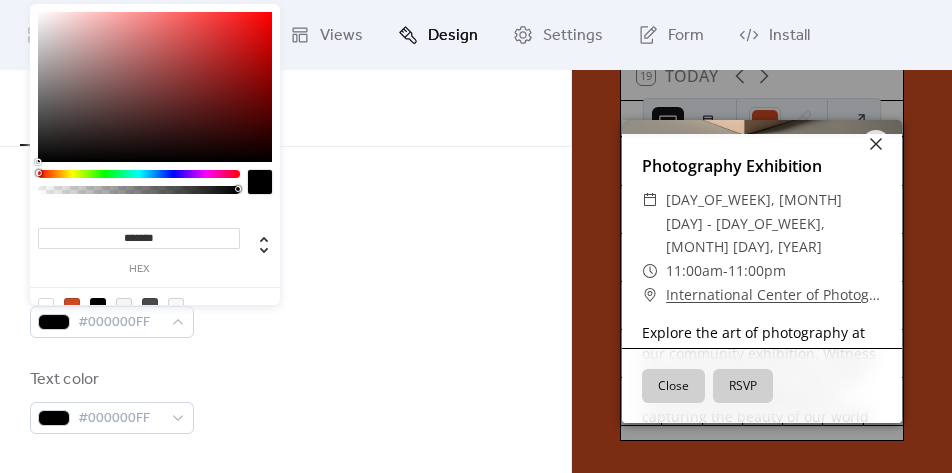 click at bounding box center [124, 306] 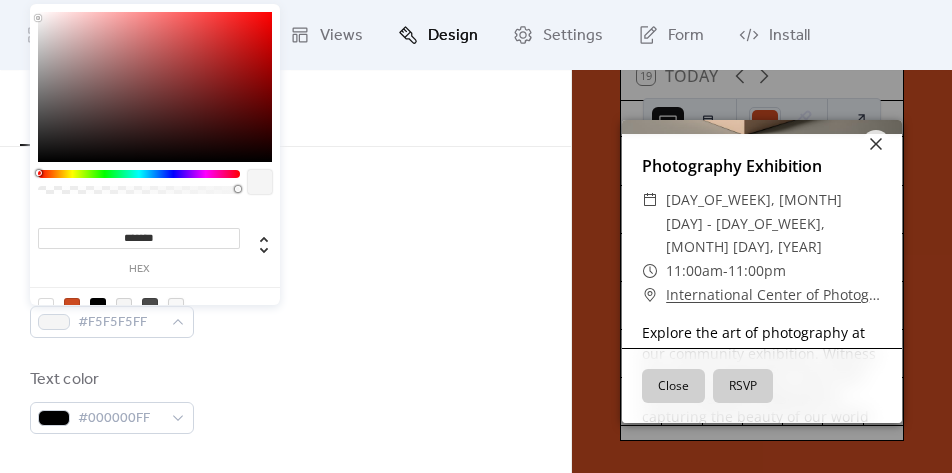 click at bounding box center (176, 306) 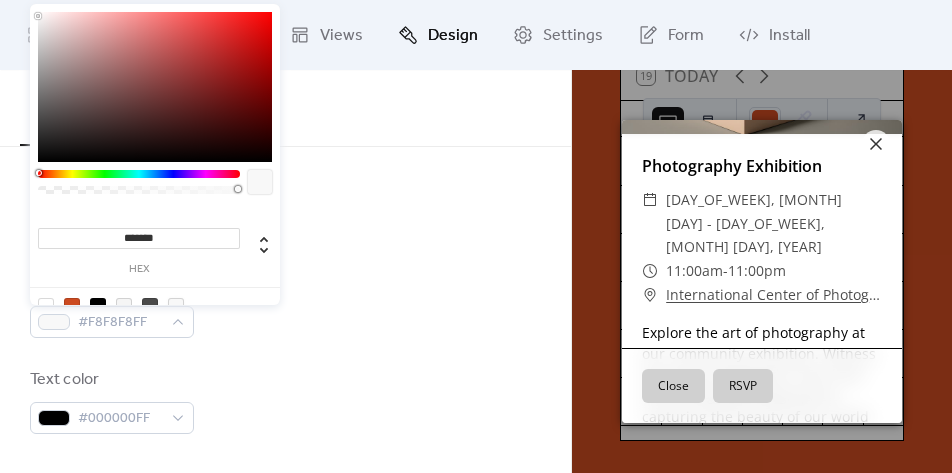 click on "Background color #F8F8F8FF" at bounding box center (285, 305) 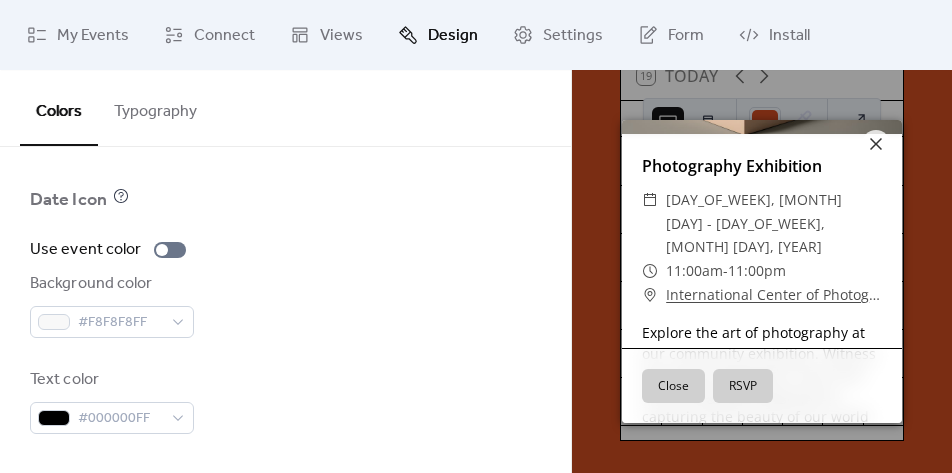 click on "Background color #F8F8F8FF" at bounding box center (285, 305) 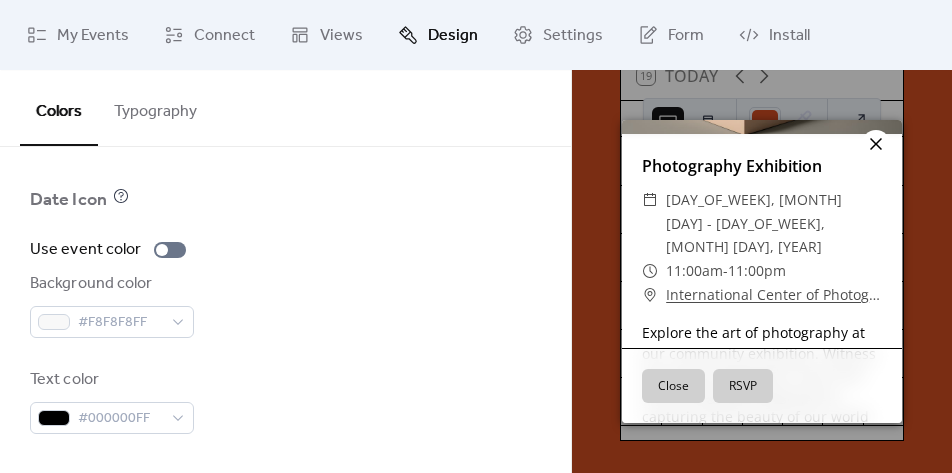 click 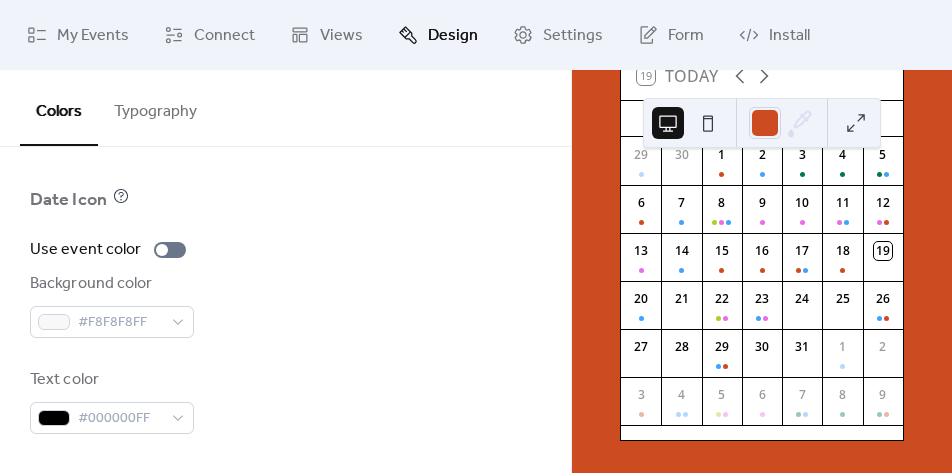 click on "Use event color" at bounding box center (285, 250) 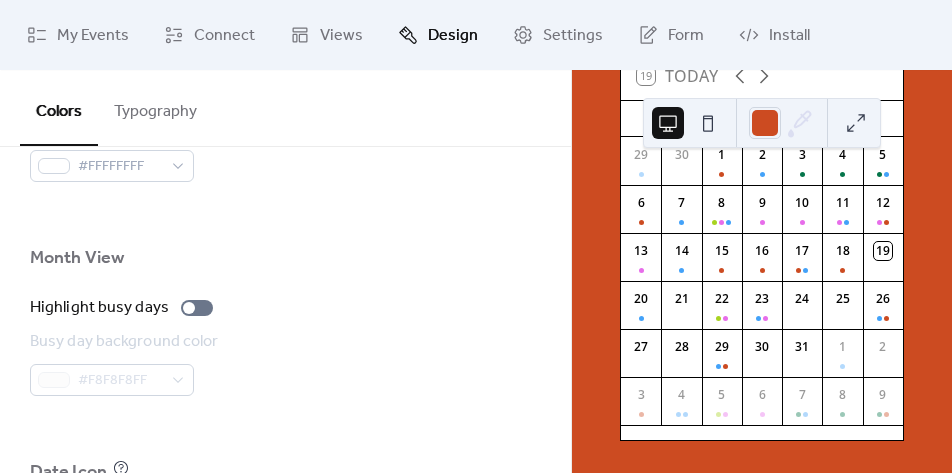 scroll, scrollTop: 1520, scrollLeft: 0, axis: vertical 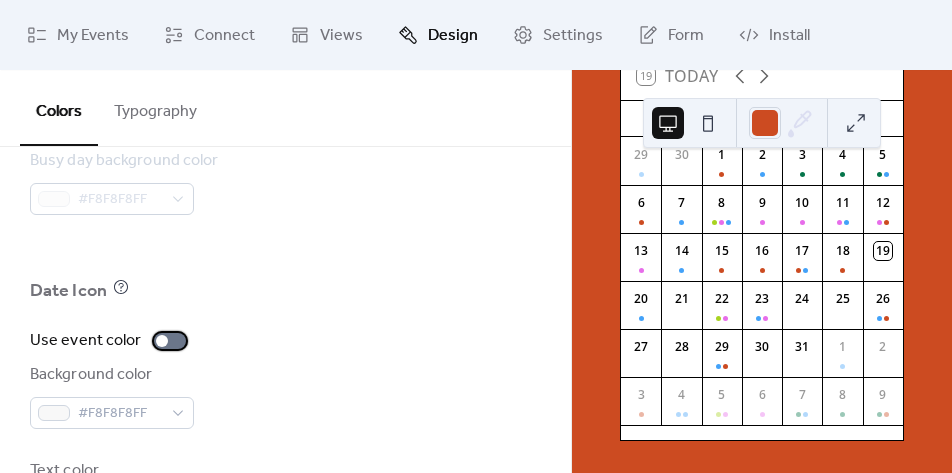 click at bounding box center [170, 341] 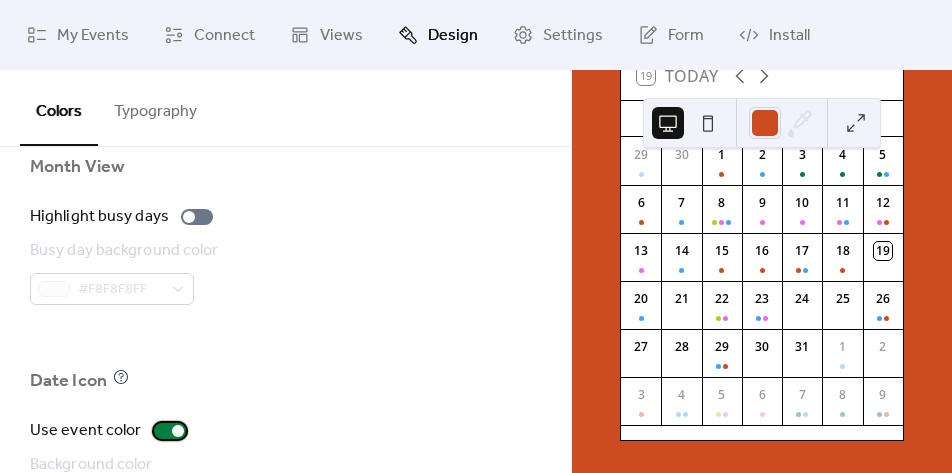 scroll, scrollTop: 1430, scrollLeft: 0, axis: vertical 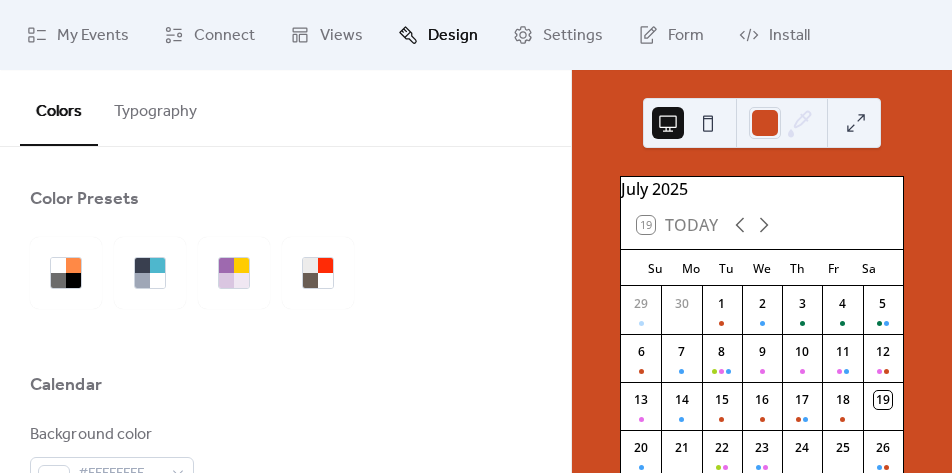 click on "Typography" at bounding box center (155, 107) 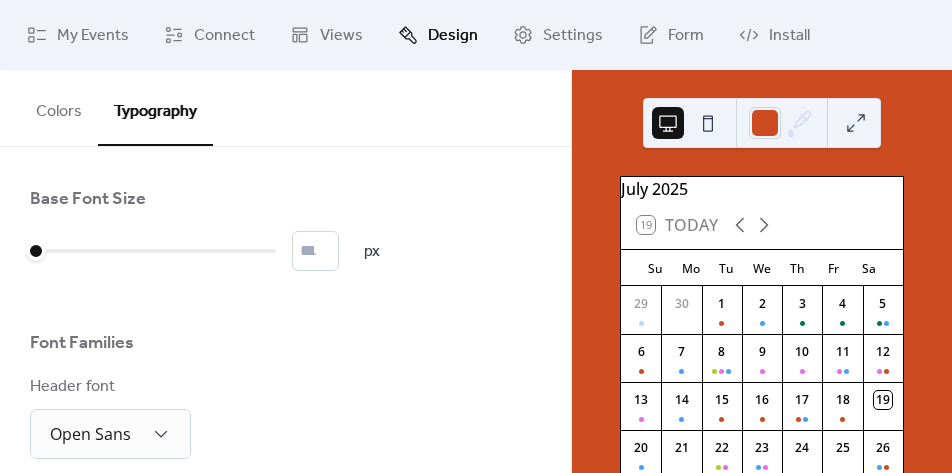 scroll, scrollTop: 272, scrollLeft: 0, axis: vertical 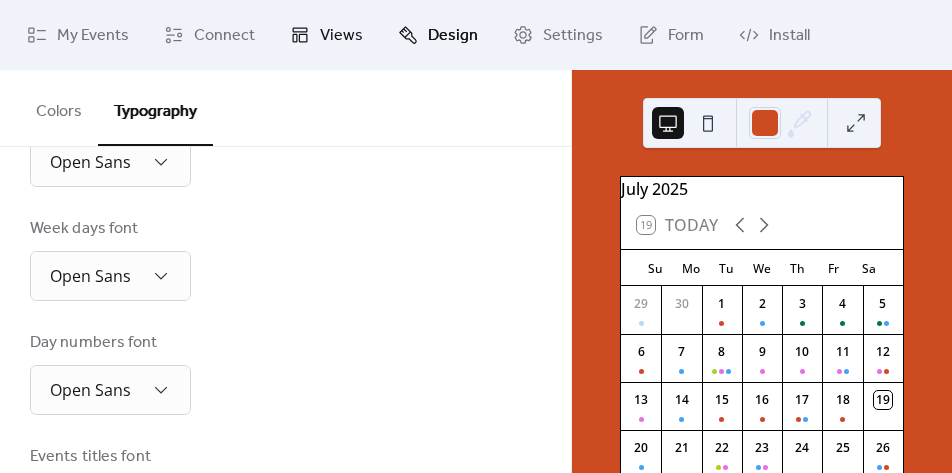 click on "Views" at bounding box center (326, 35) 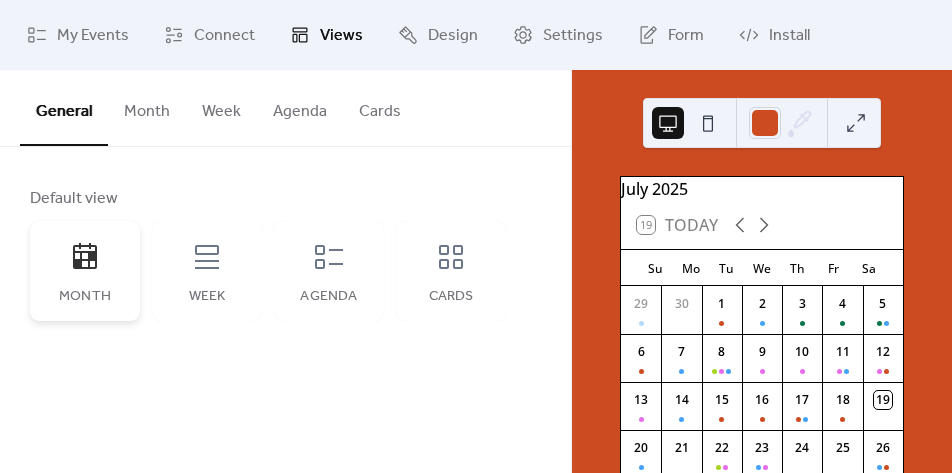 click on "Month" at bounding box center (85, 271) 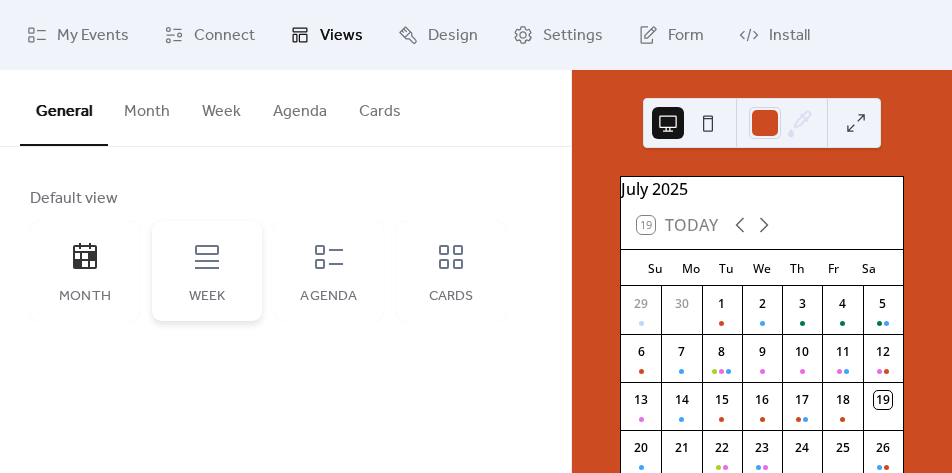 click 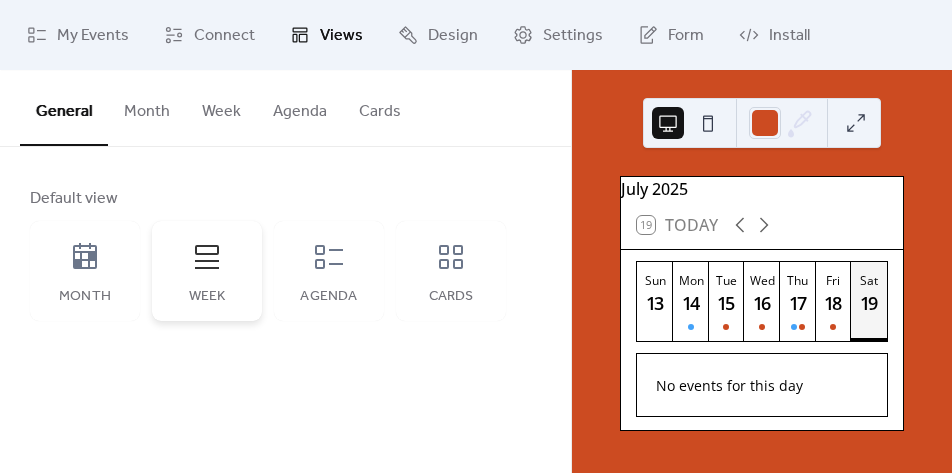 click 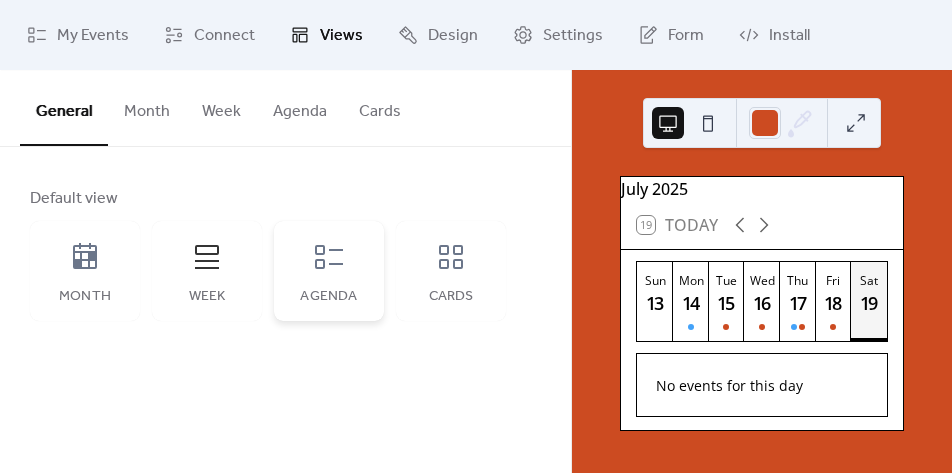 click 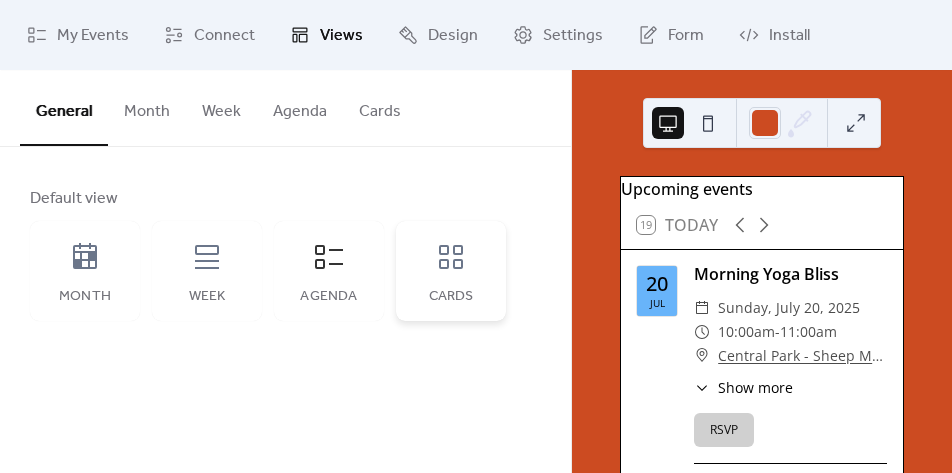 click on "Cards" at bounding box center (451, 271) 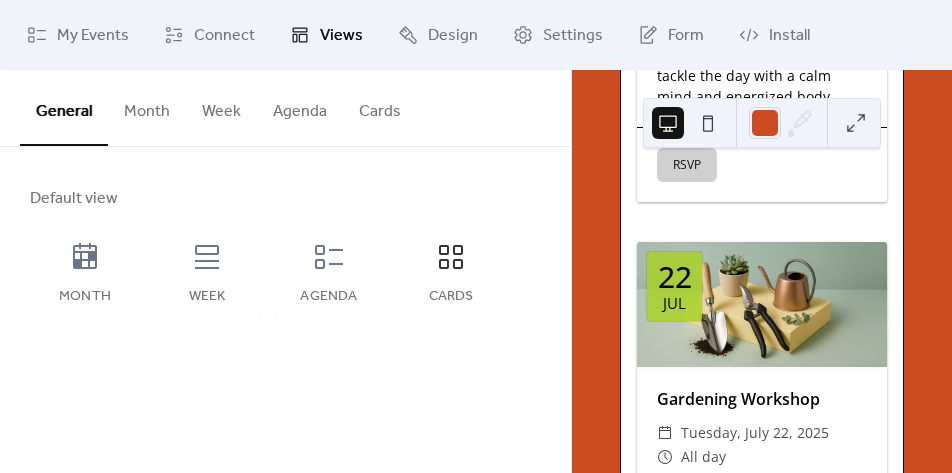 scroll, scrollTop: 818, scrollLeft: 0, axis: vertical 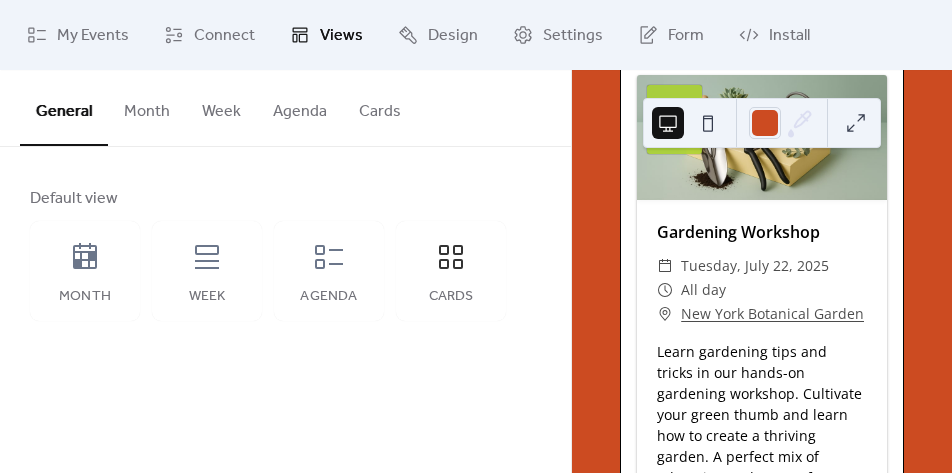 click on "Cards" at bounding box center [380, 107] 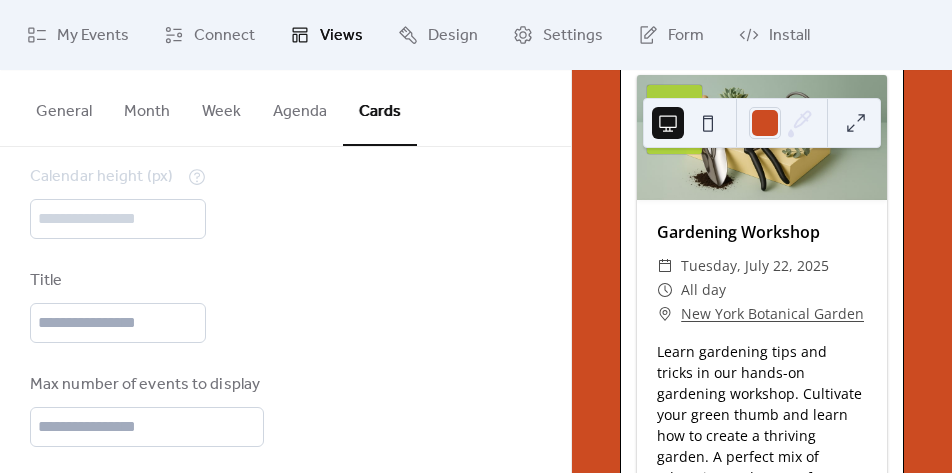 scroll, scrollTop: 136, scrollLeft: 0, axis: vertical 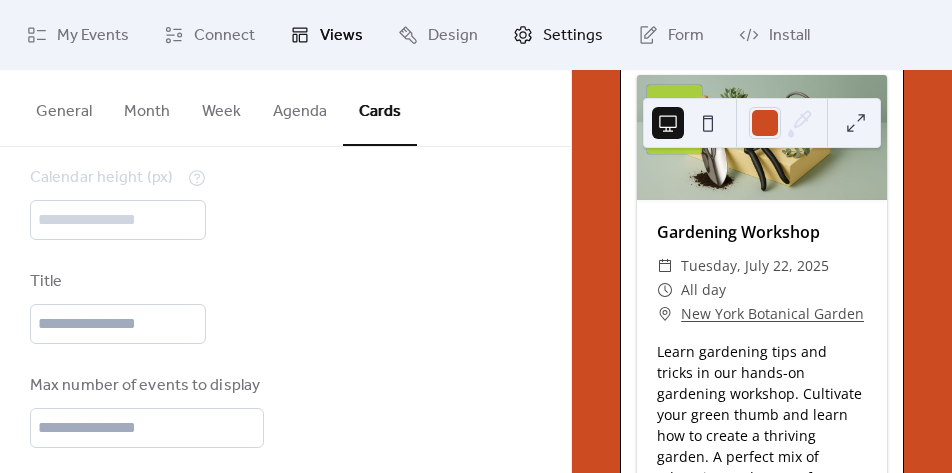 click on "Settings" at bounding box center [573, 36] 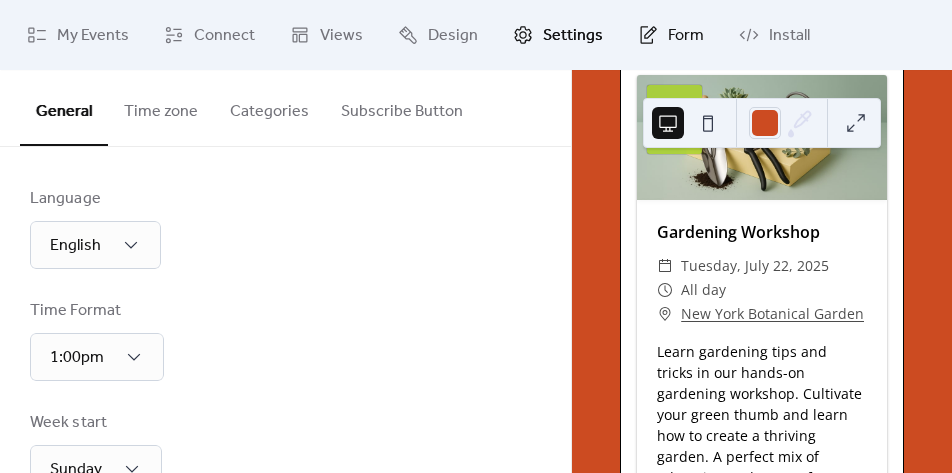 click on "Form" at bounding box center [686, 36] 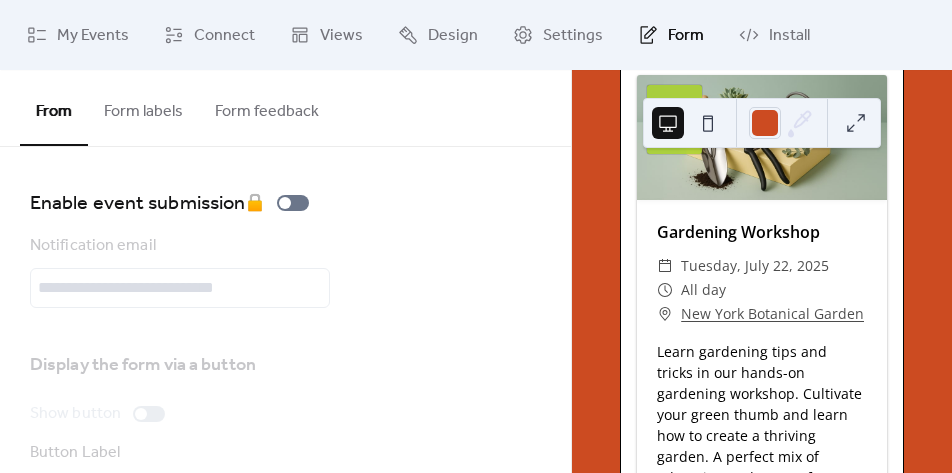 click on "My Events Connect Views Design Settings Form Install" at bounding box center [476, 35] 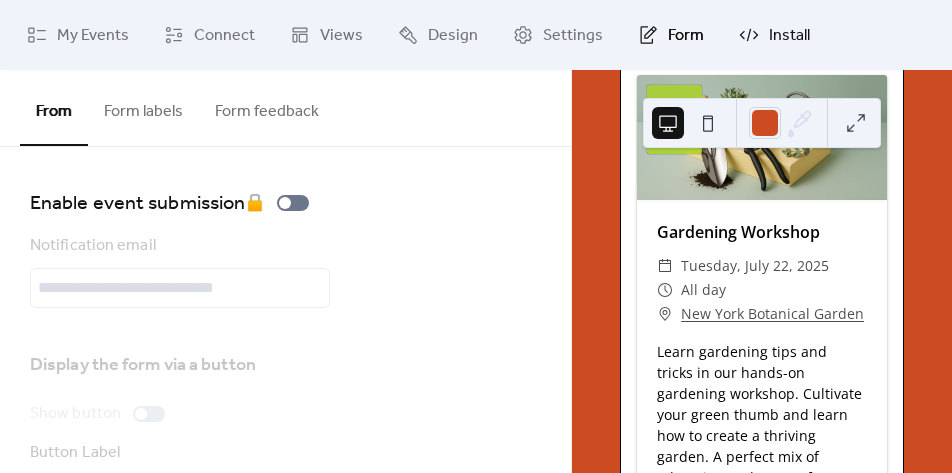 click on "Install" at bounding box center [789, 36] 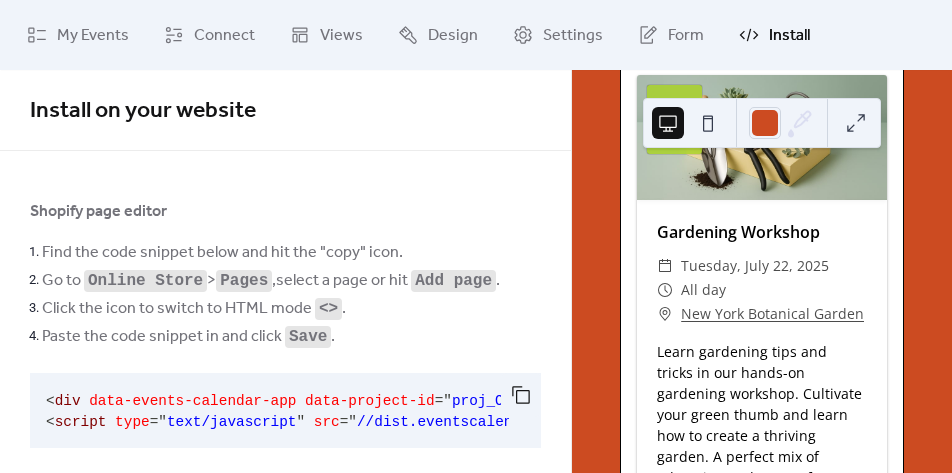 scroll, scrollTop: 0, scrollLeft: 0, axis: both 